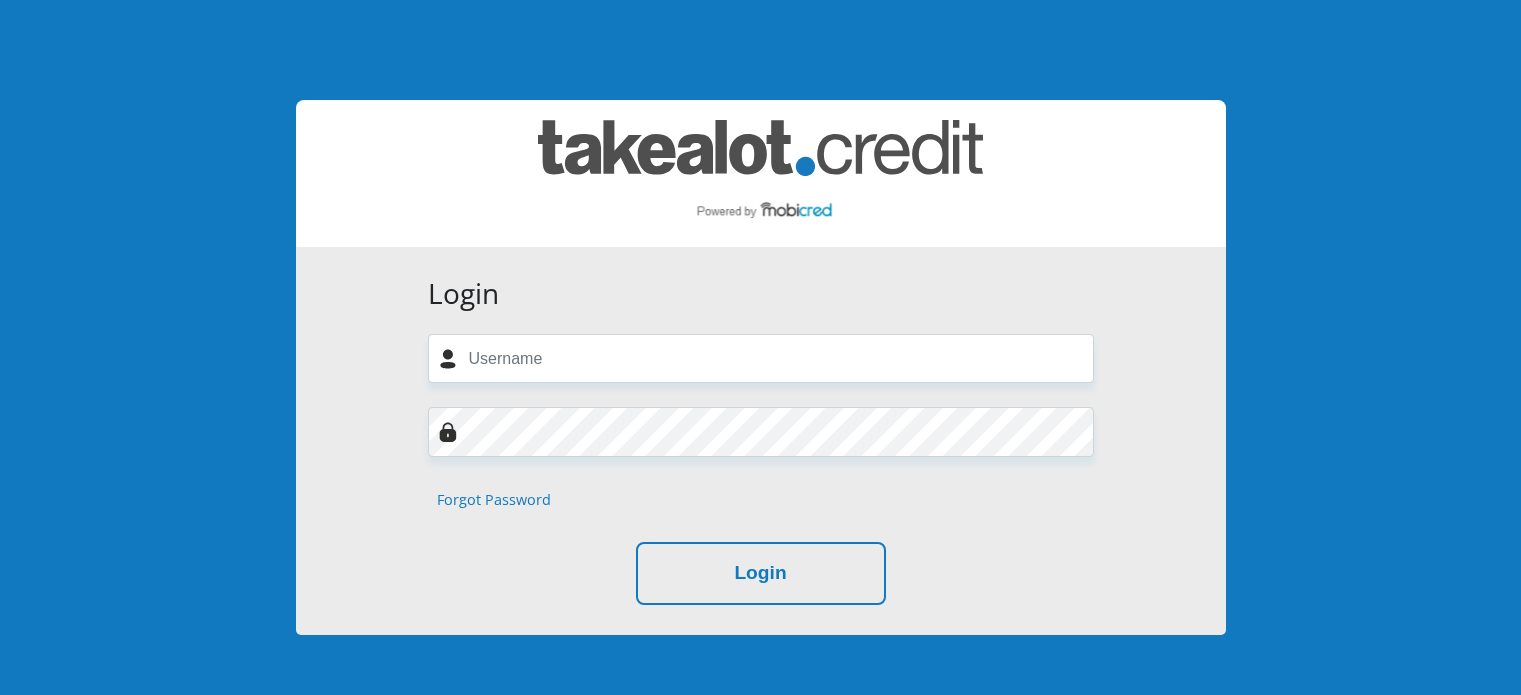 scroll, scrollTop: 0, scrollLeft: 0, axis: both 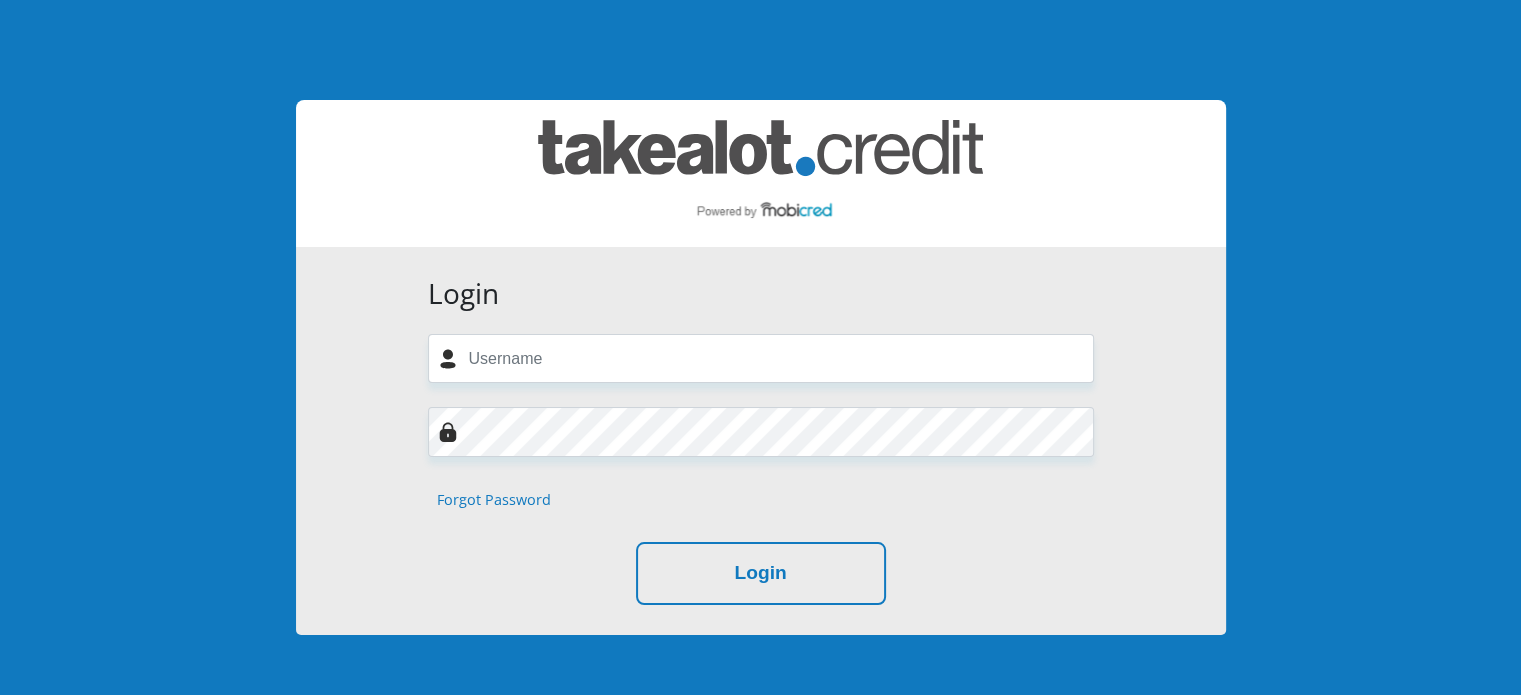type on "[USERNAME]@[DOMAIN].com" 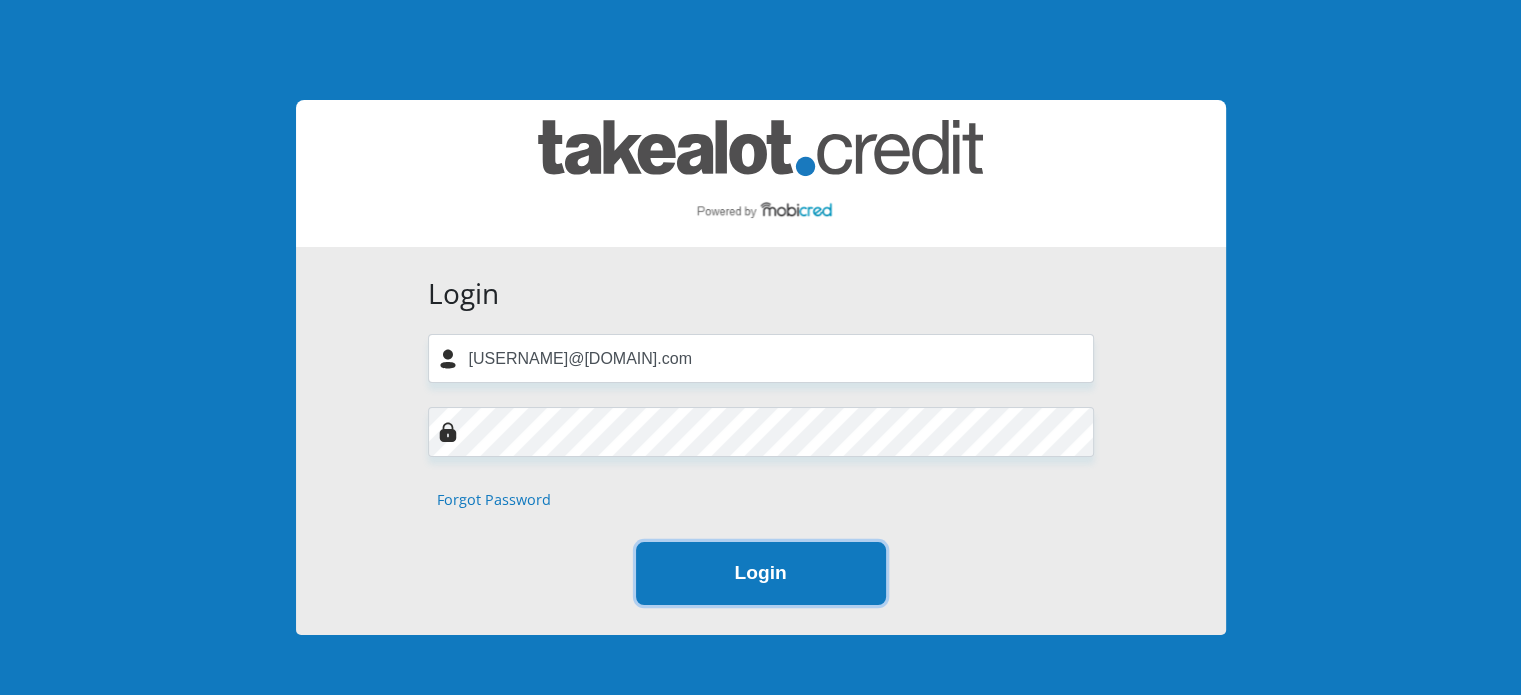 click on "Login" at bounding box center (761, 573) 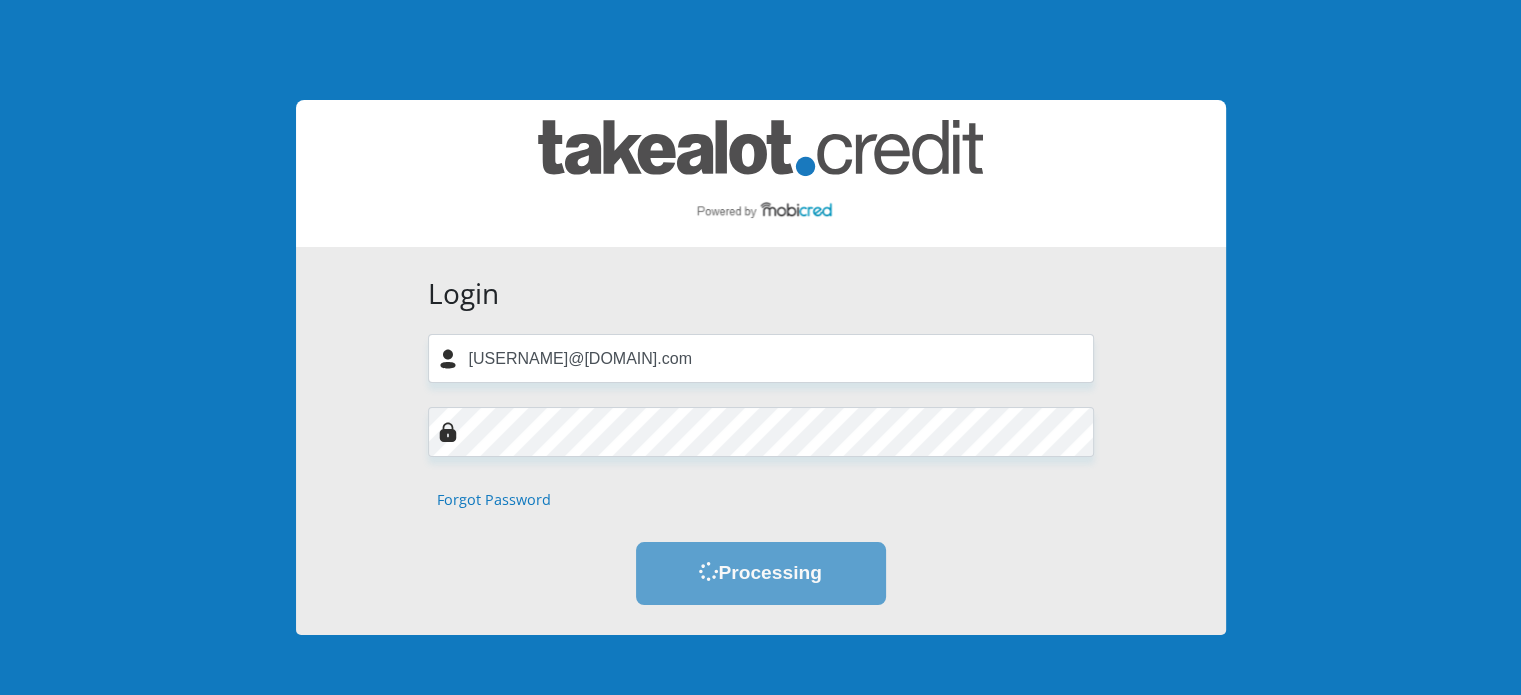 scroll, scrollTop: 0, scrollLeft: 0, axis: both 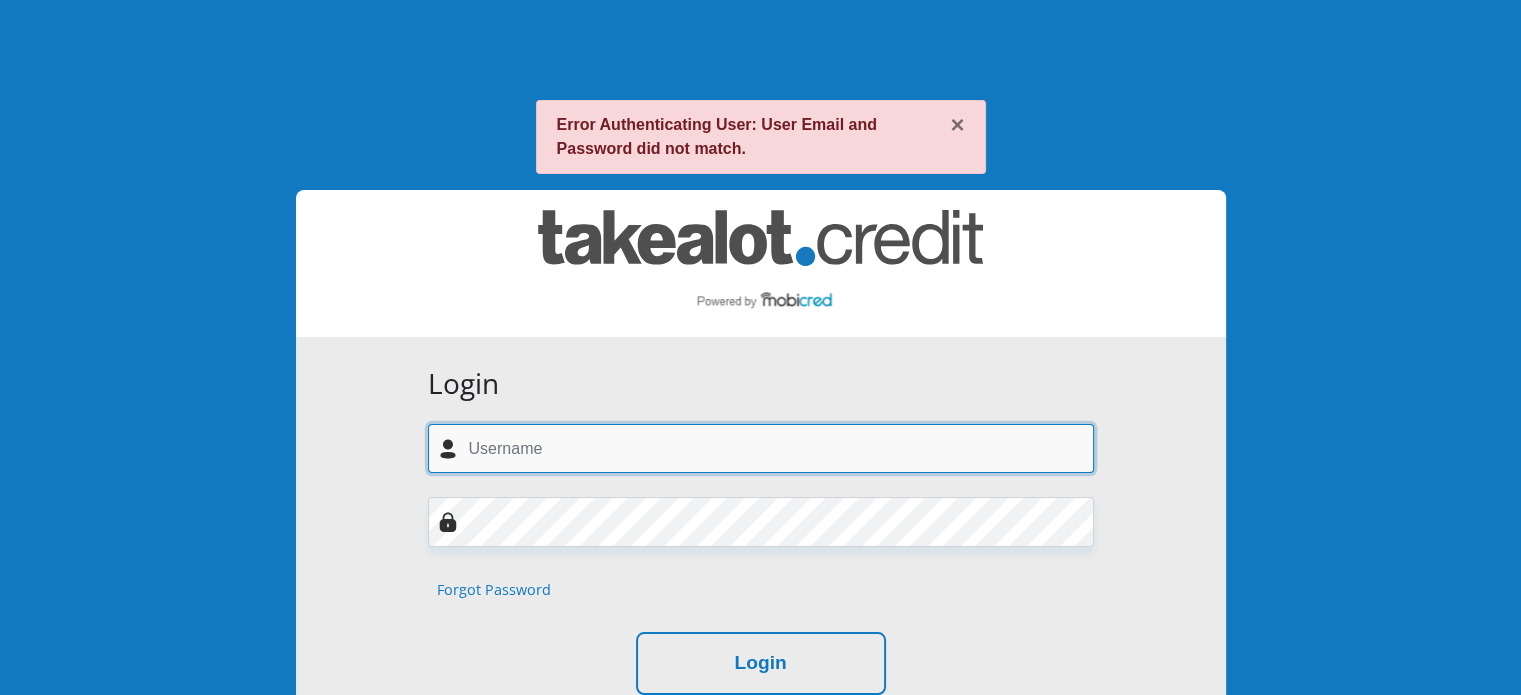 click at bounding box center [761, 448] 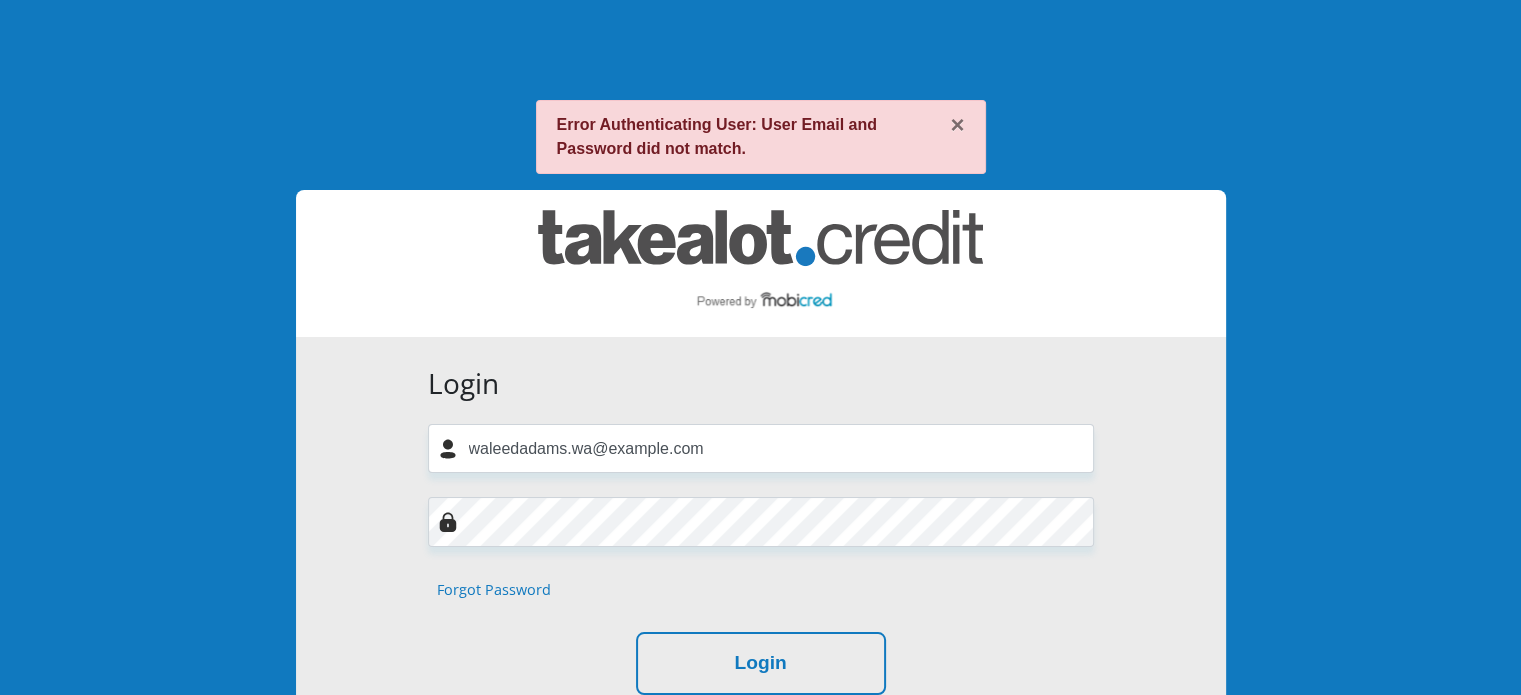 click on "Login
waleedadams.wa@gmail.com
Forgot Password
Login" at bounding box center [761, 531] 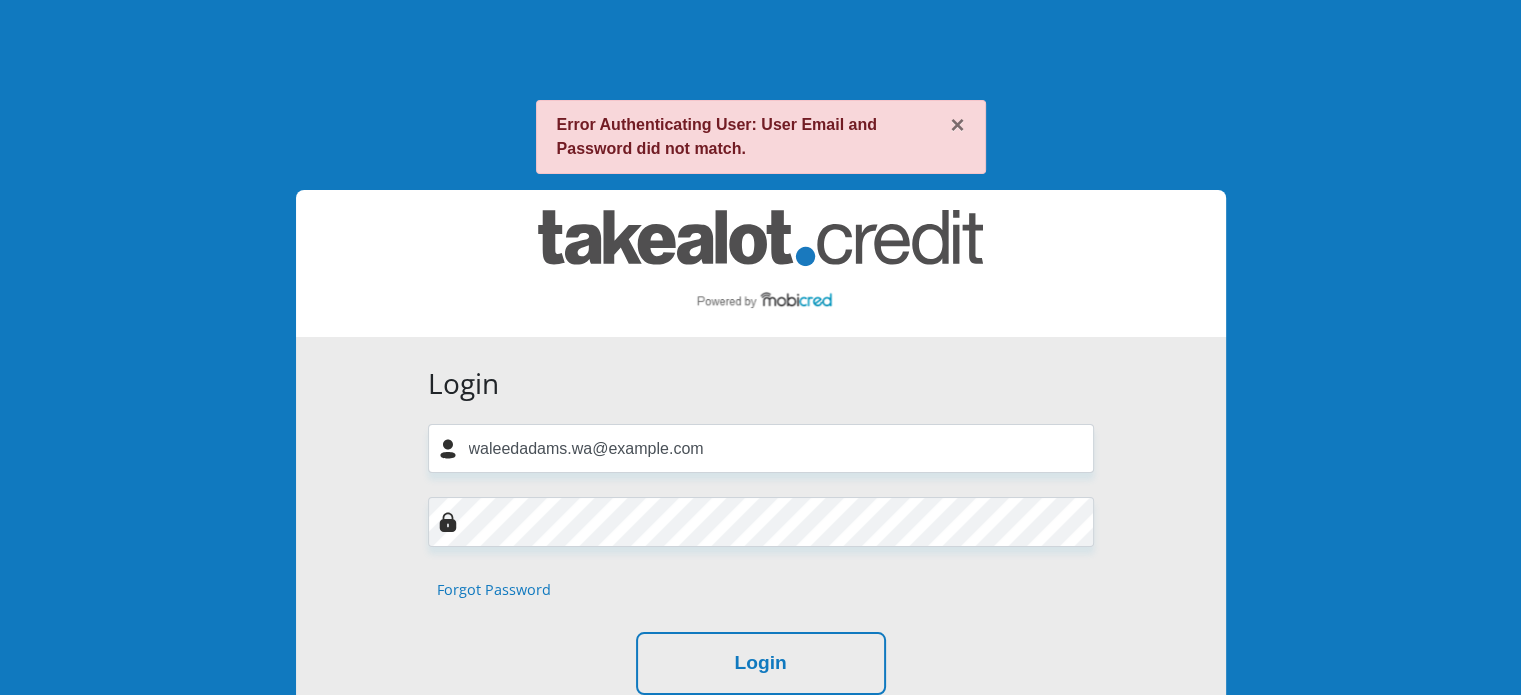click on "Login
waleedadams.wa@gmail.com
Forgot Password
Login" at bounding box center (761, 531) 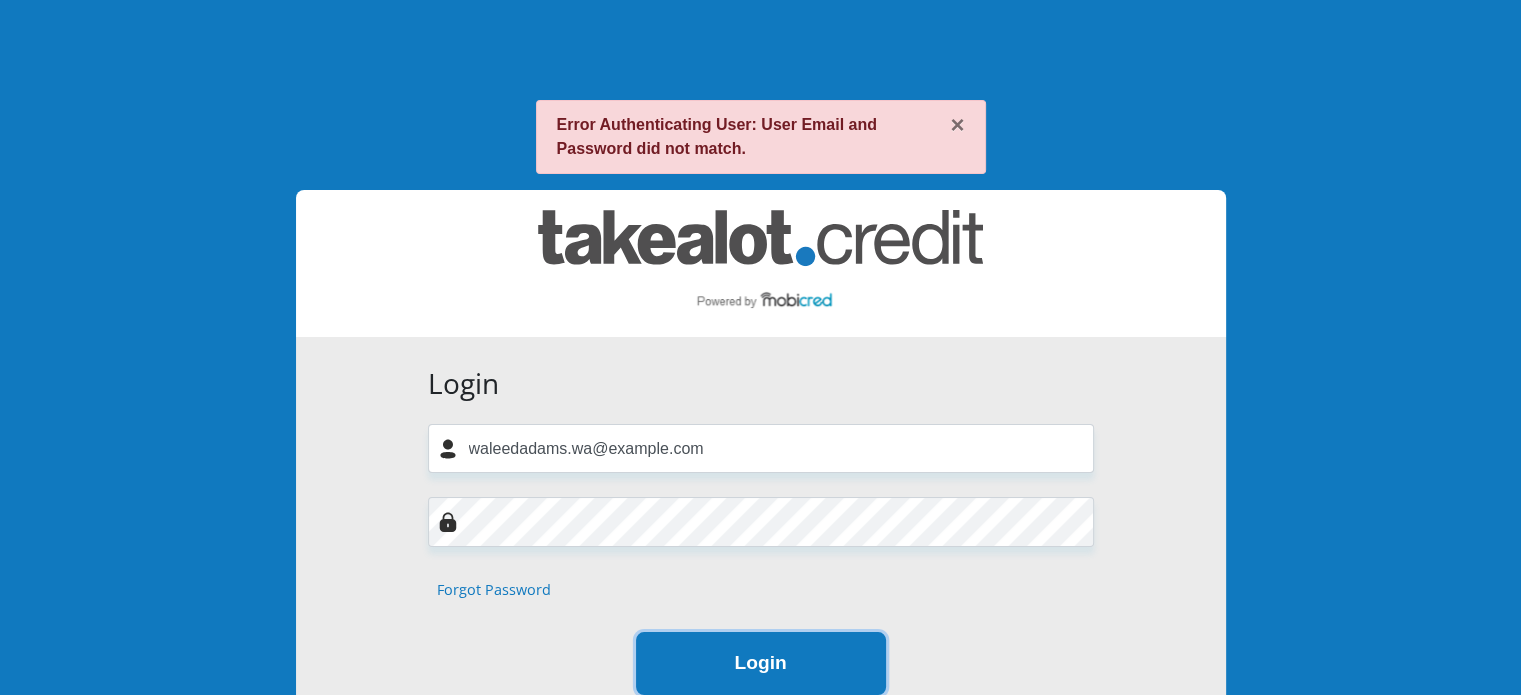 click on "Login" at bounding box center (761, 663) 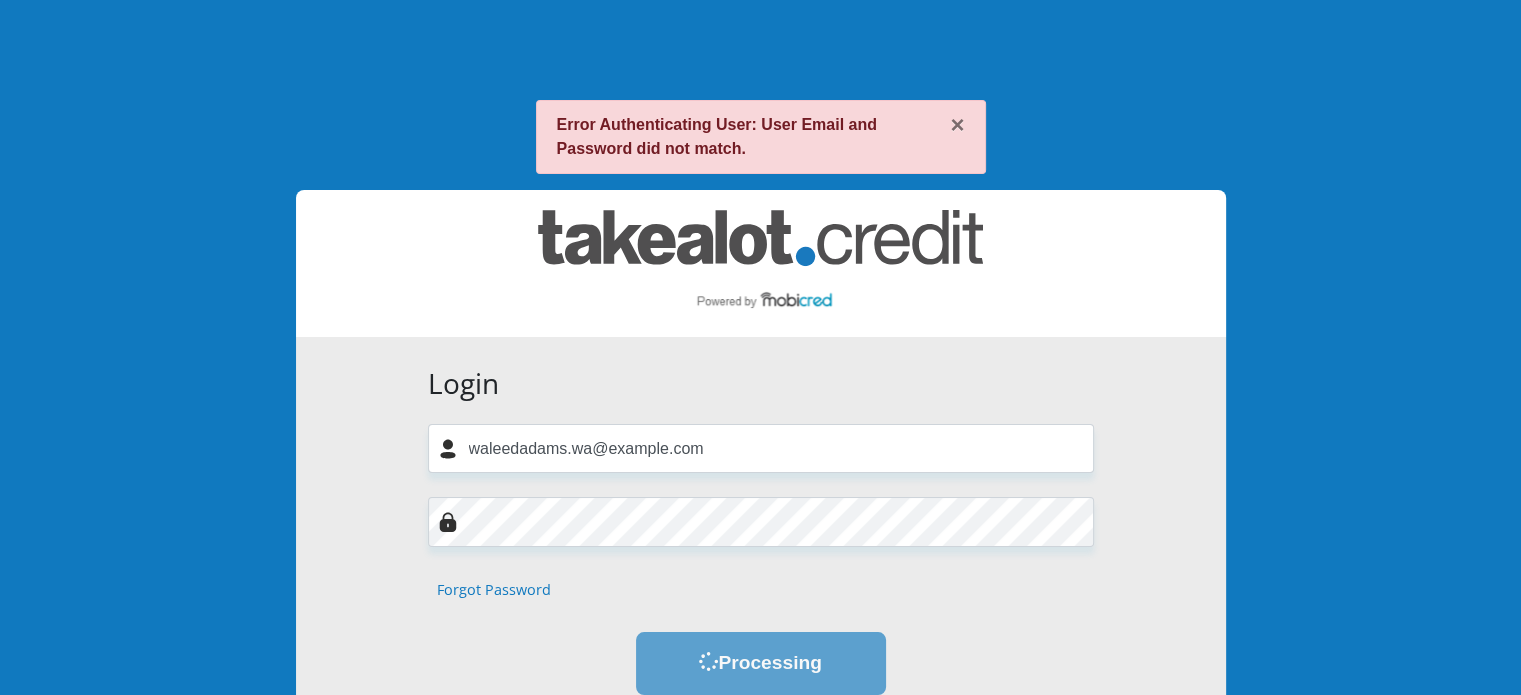 scroll, scrollTop: 0, scrollLeft: 0, axis: both 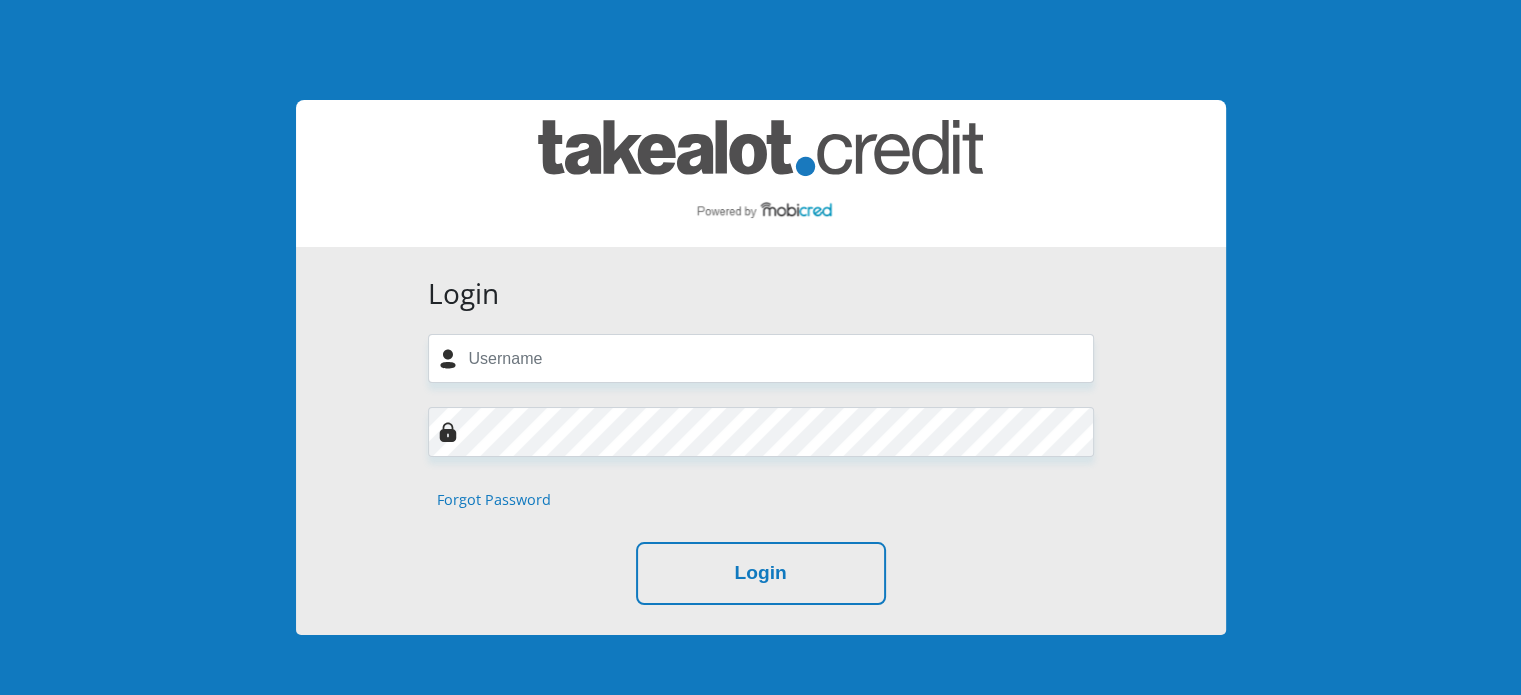 click on "Forgot Password" at bounding box center (494, 500) 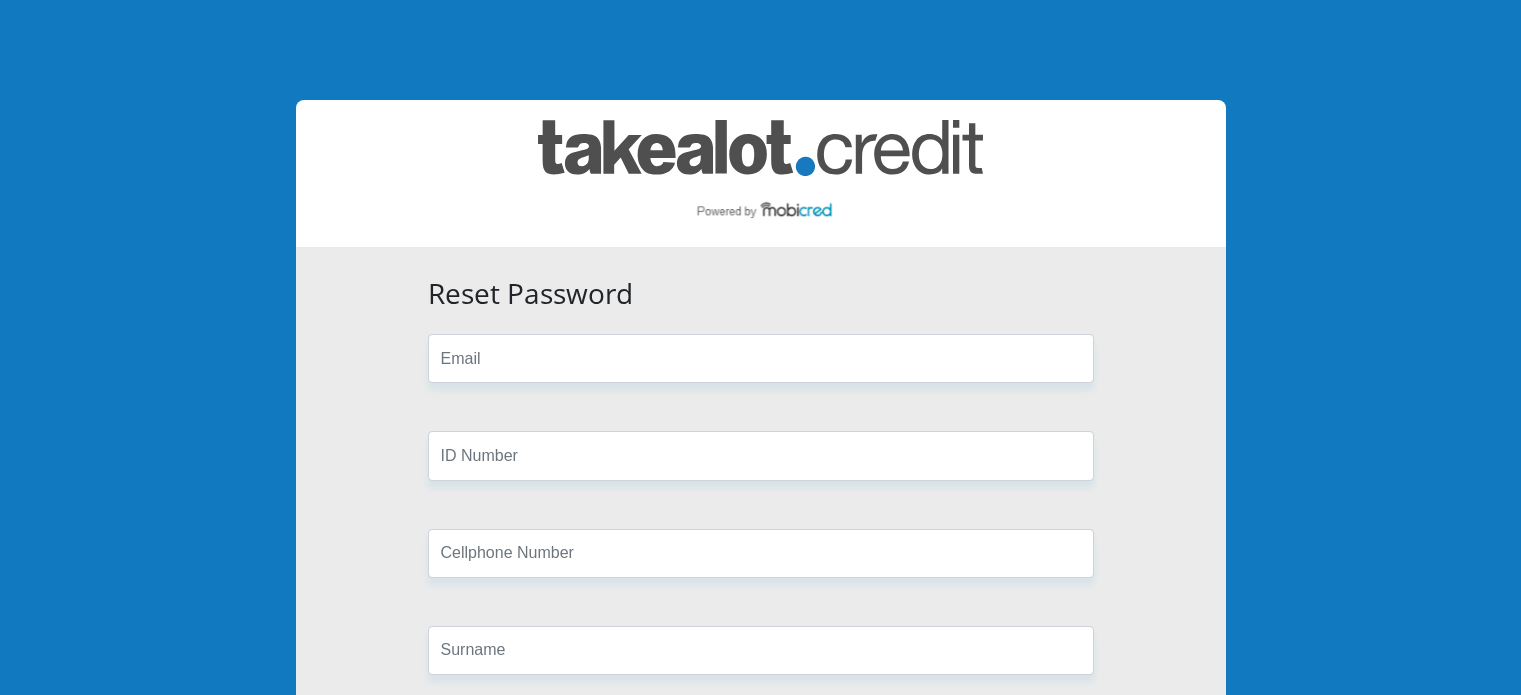 scroll, scrollTop: 0, scrollLeft: 0, axis: both 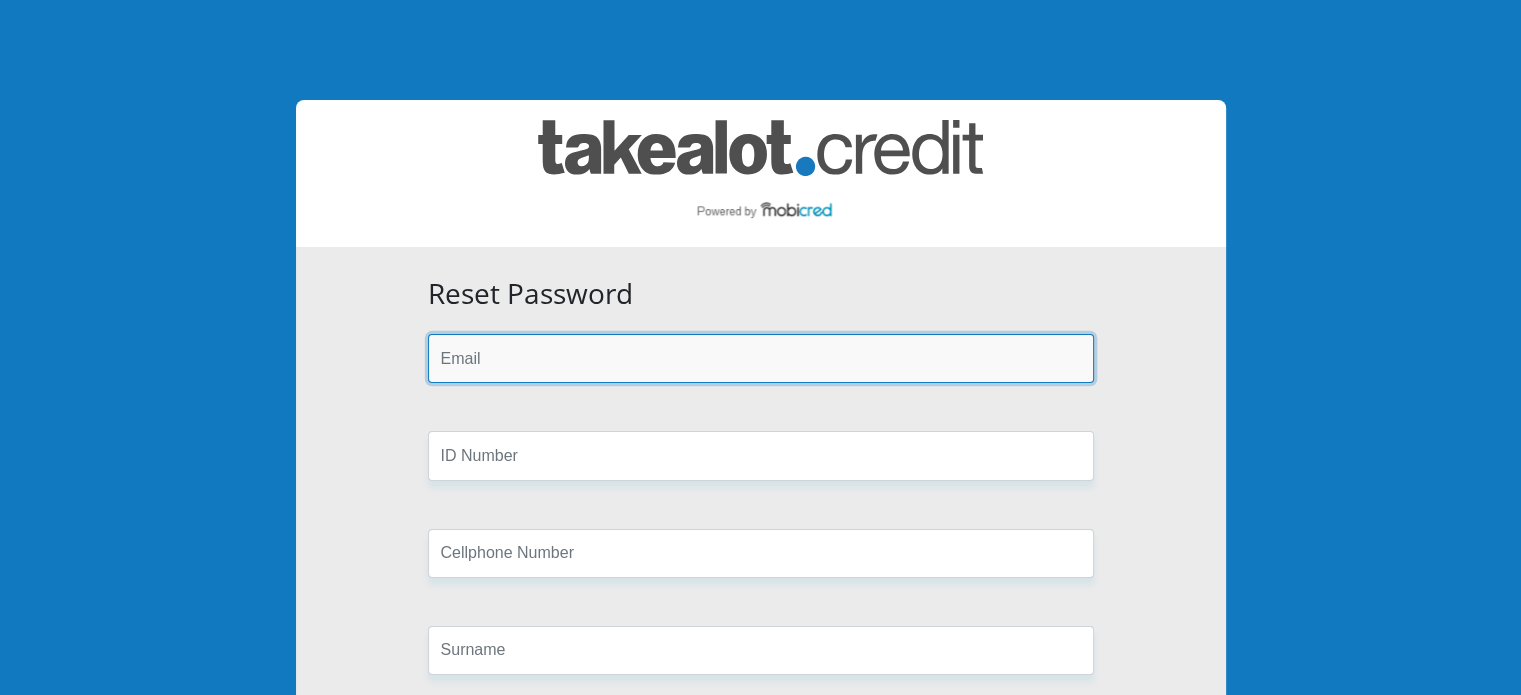 drag, startPoint x: 485, startPoint y: 356, endPoint x: 495, endPoint y: 359, distance: 10.440307 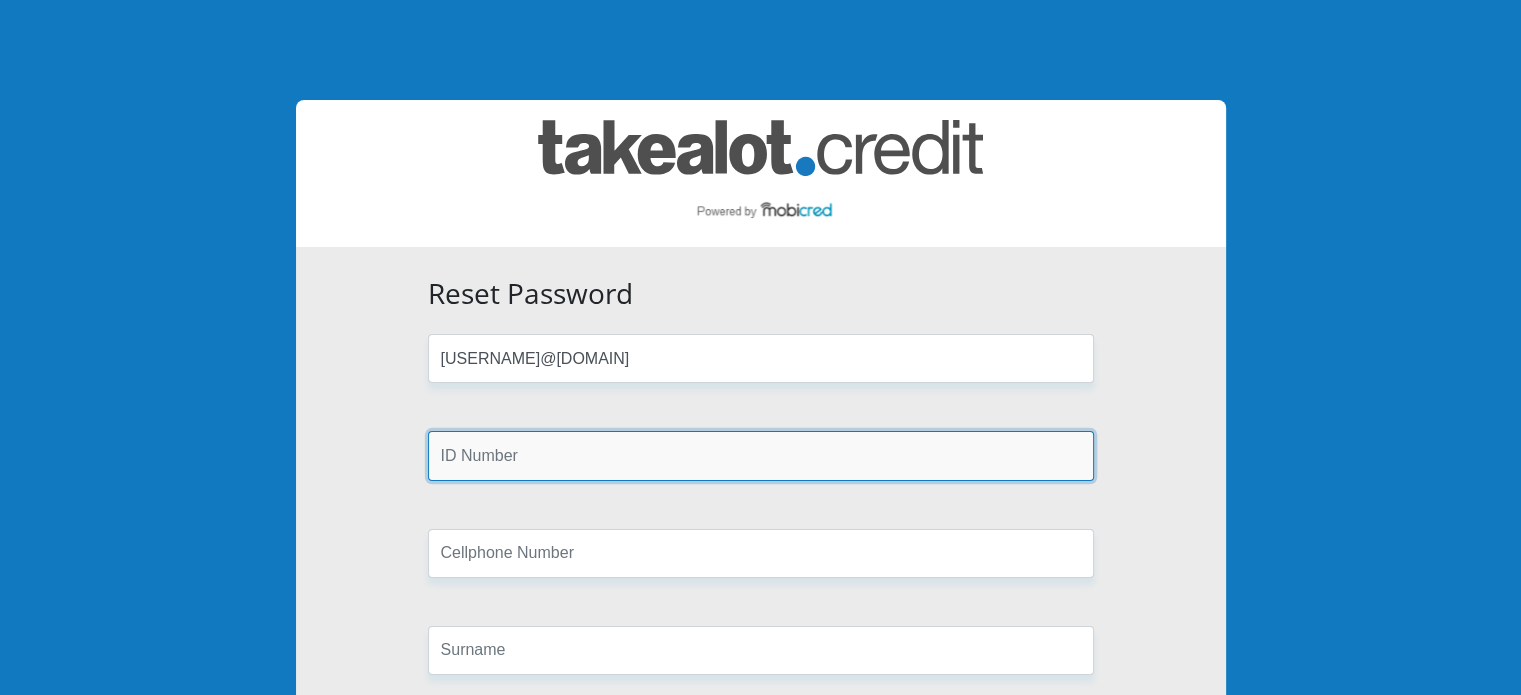 click at bounding box center [761, 455] 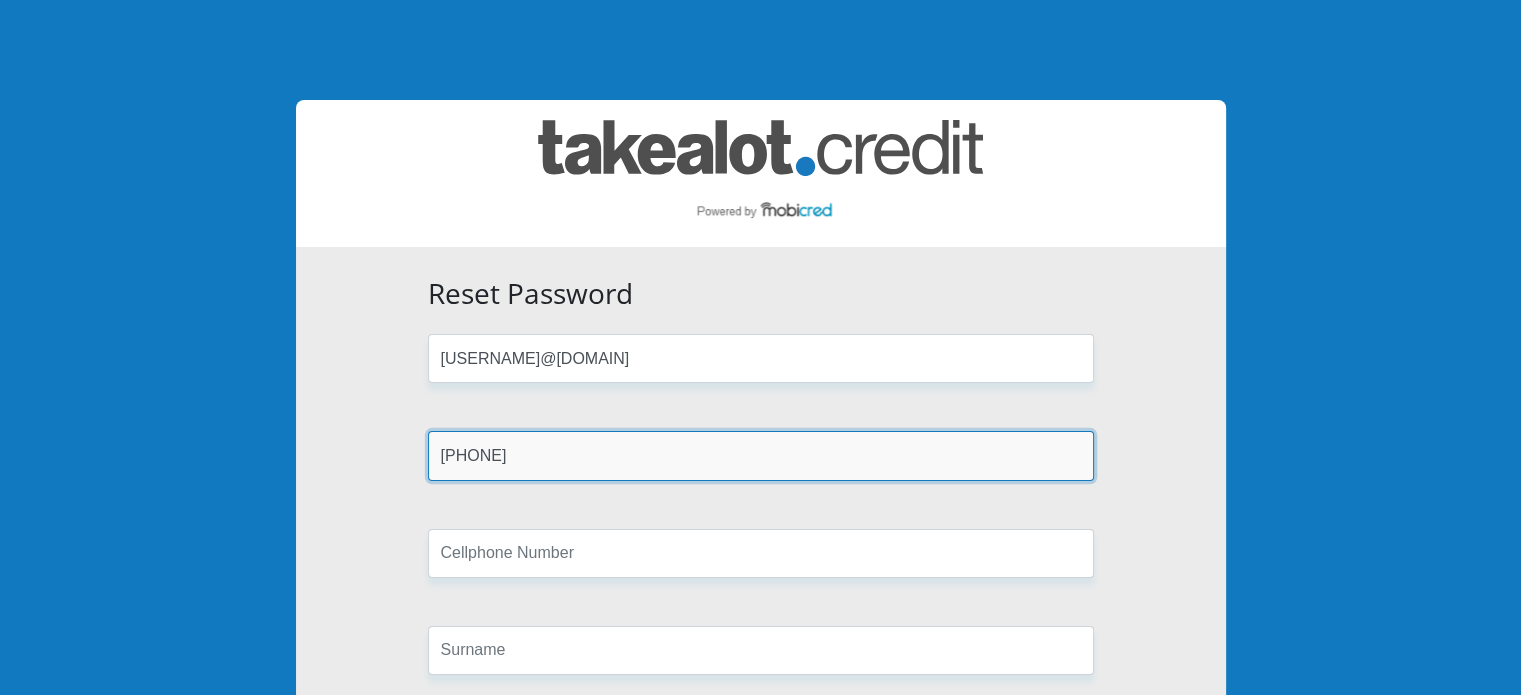 click on "7405285214082" at bounding box center (761, 455) 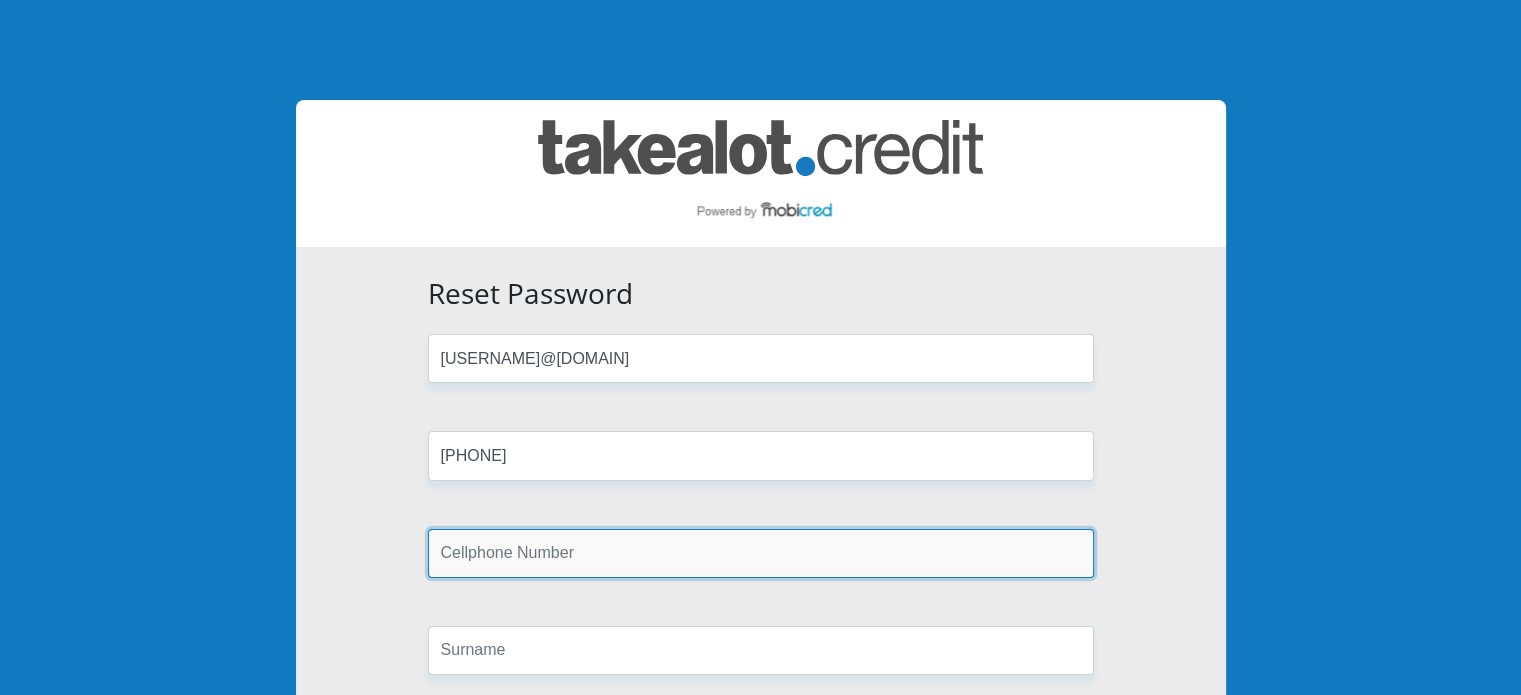 click at bounding box center (761, 553) 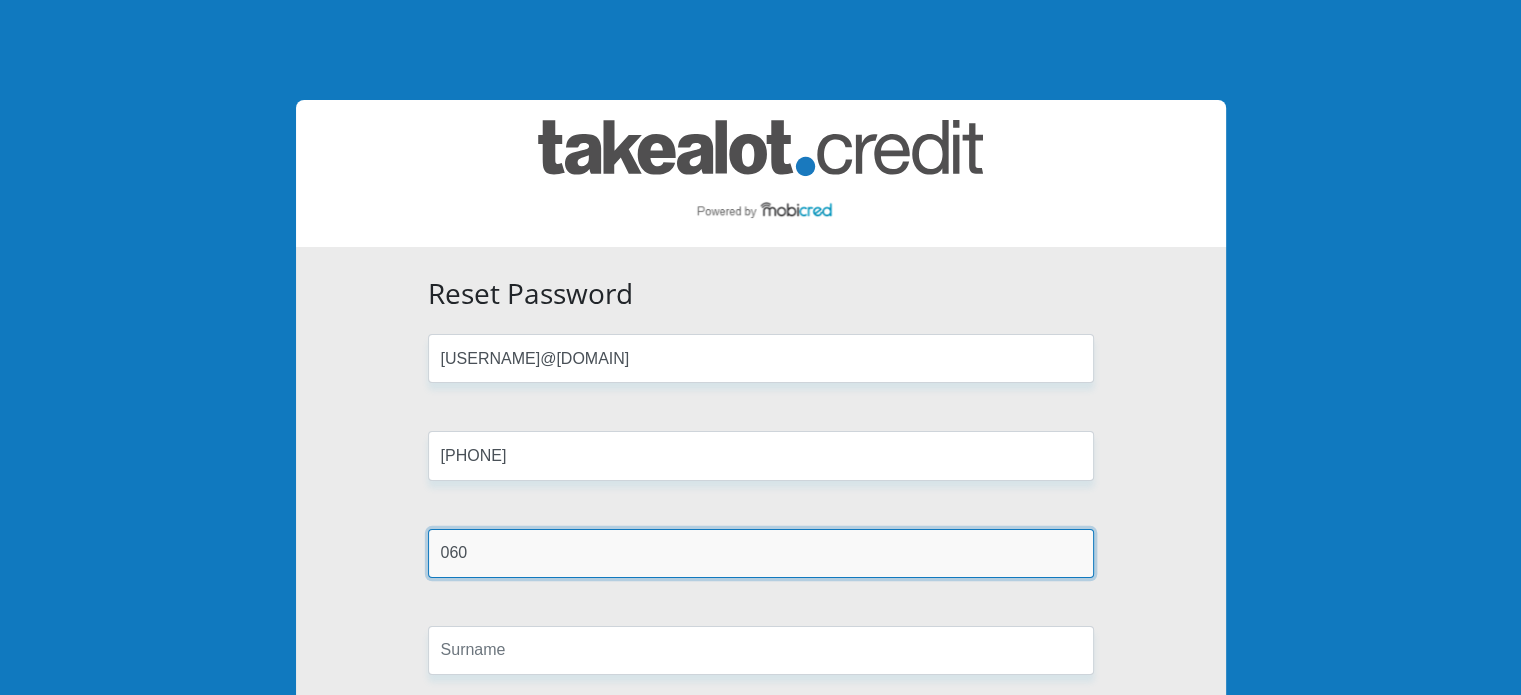 type on "0609360412" 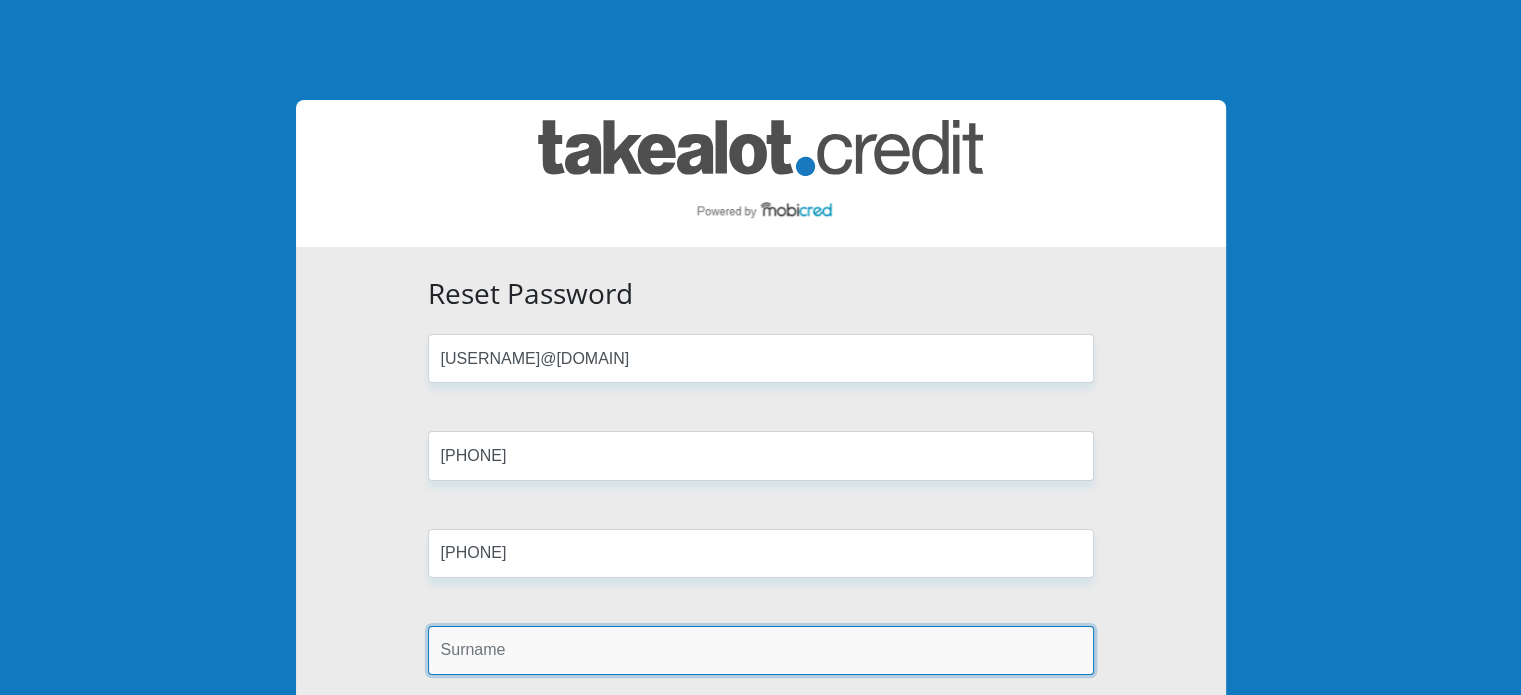 click at bounding box center [761, 650] 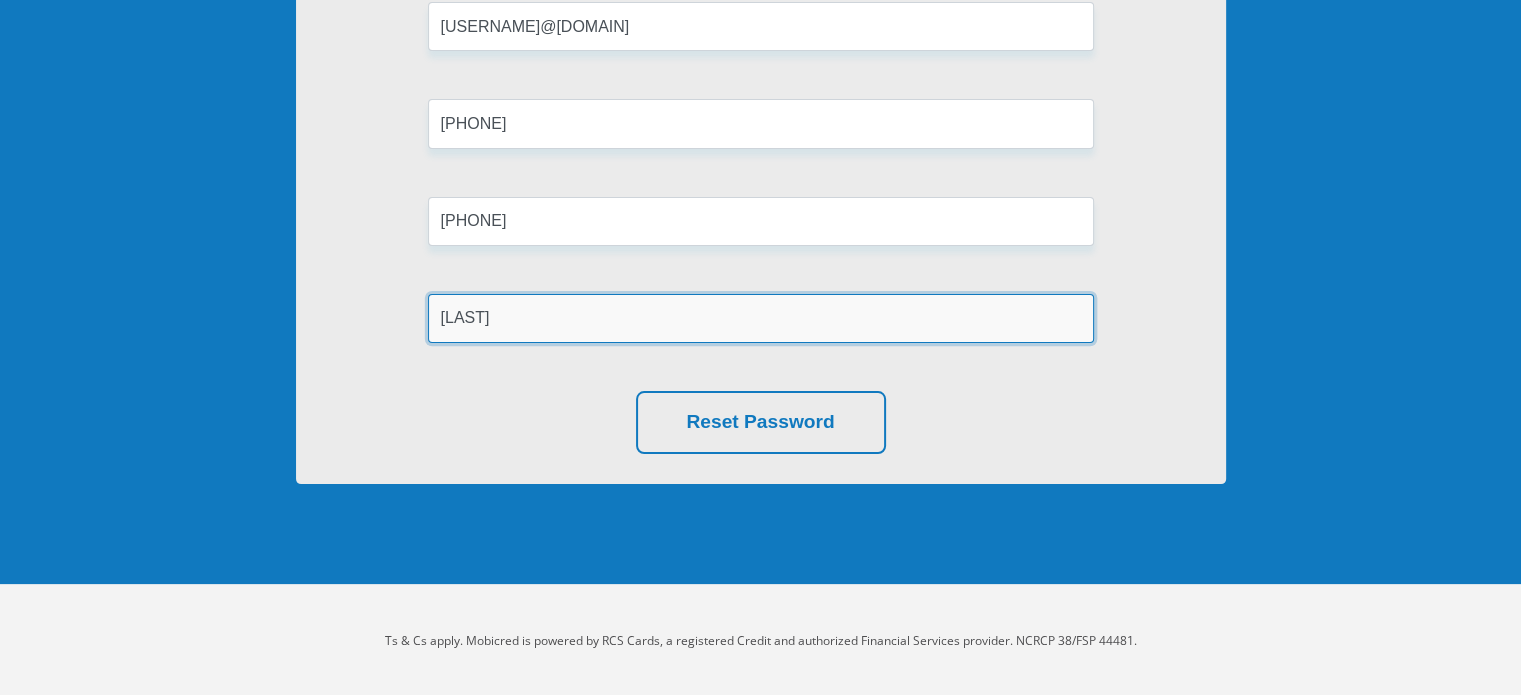 scroll, scrollTop: 333, scrollLeft: 0, axis: vertical 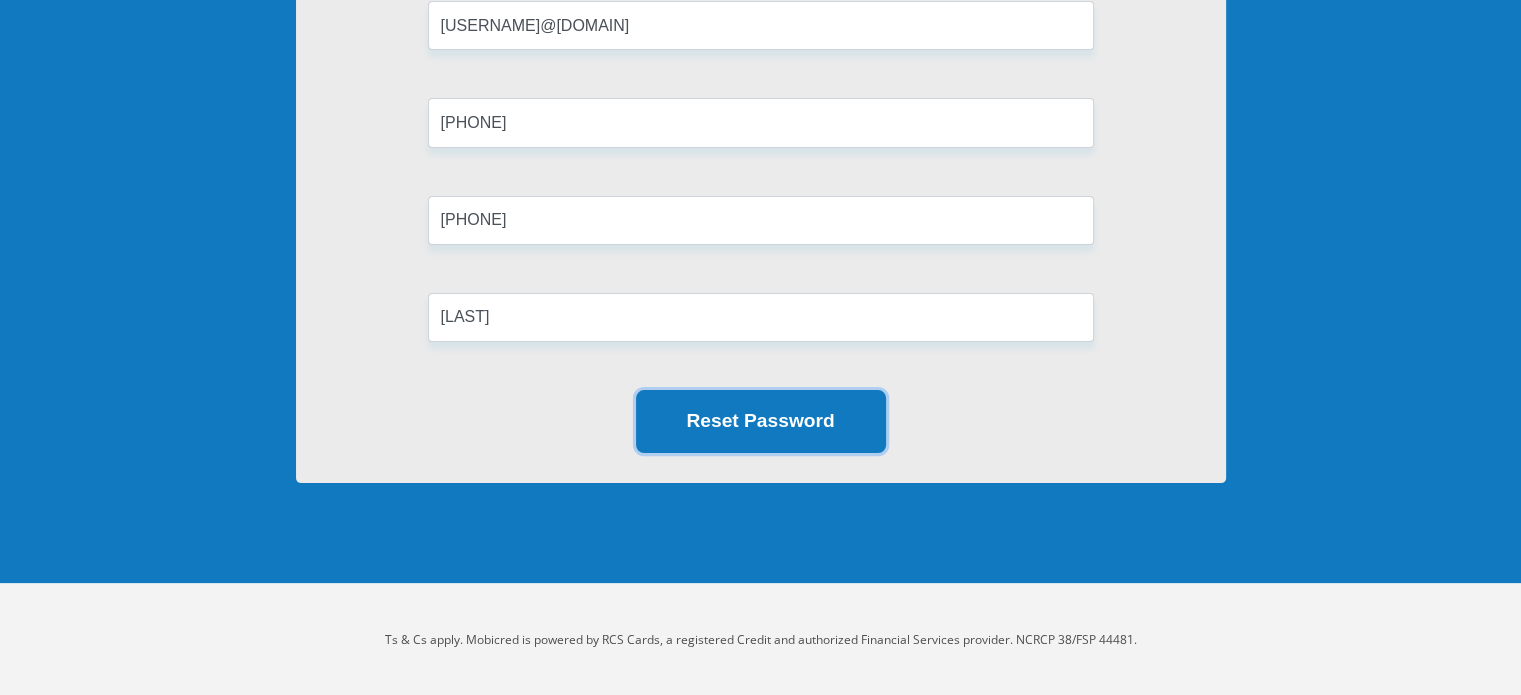 click on "Reset Password" at bounding box center [761, 421] 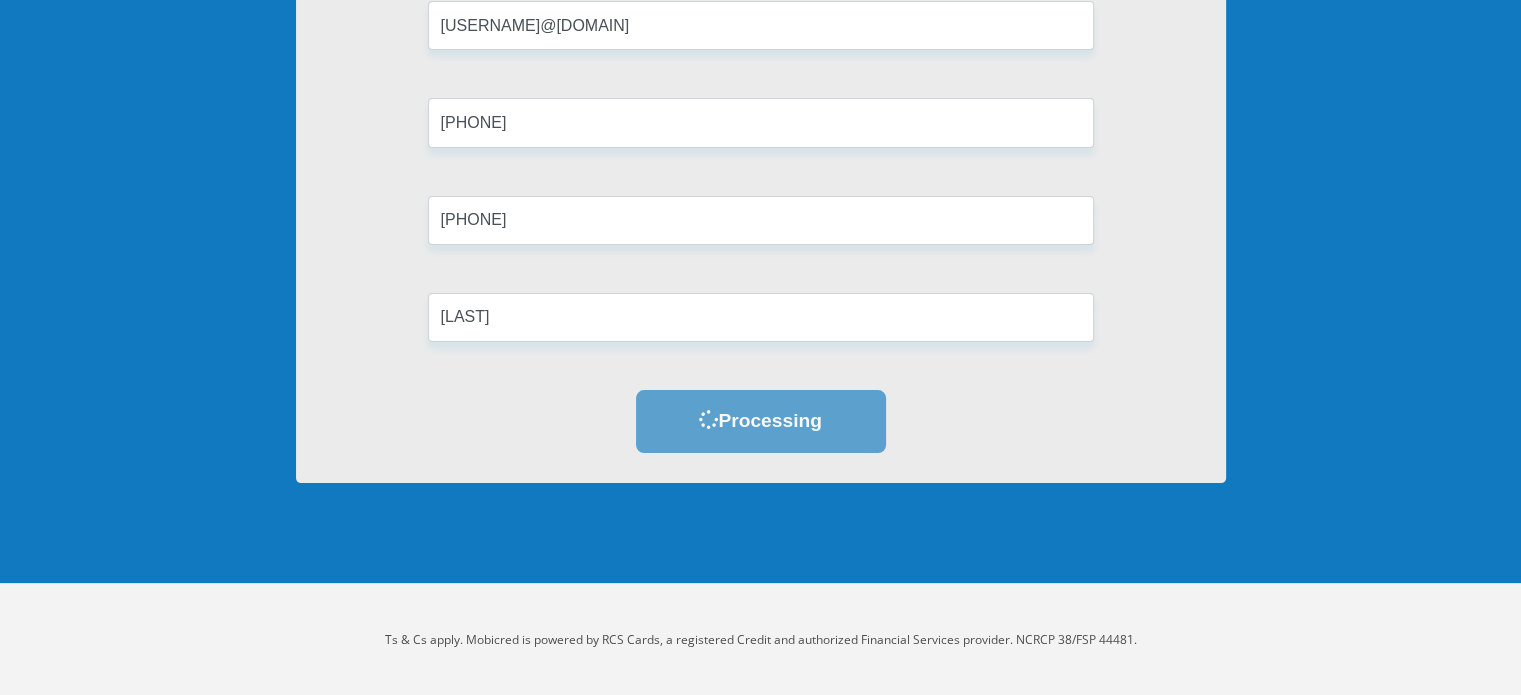 scroll, scrollTop: 0, scrollLeft: 0, axis: both 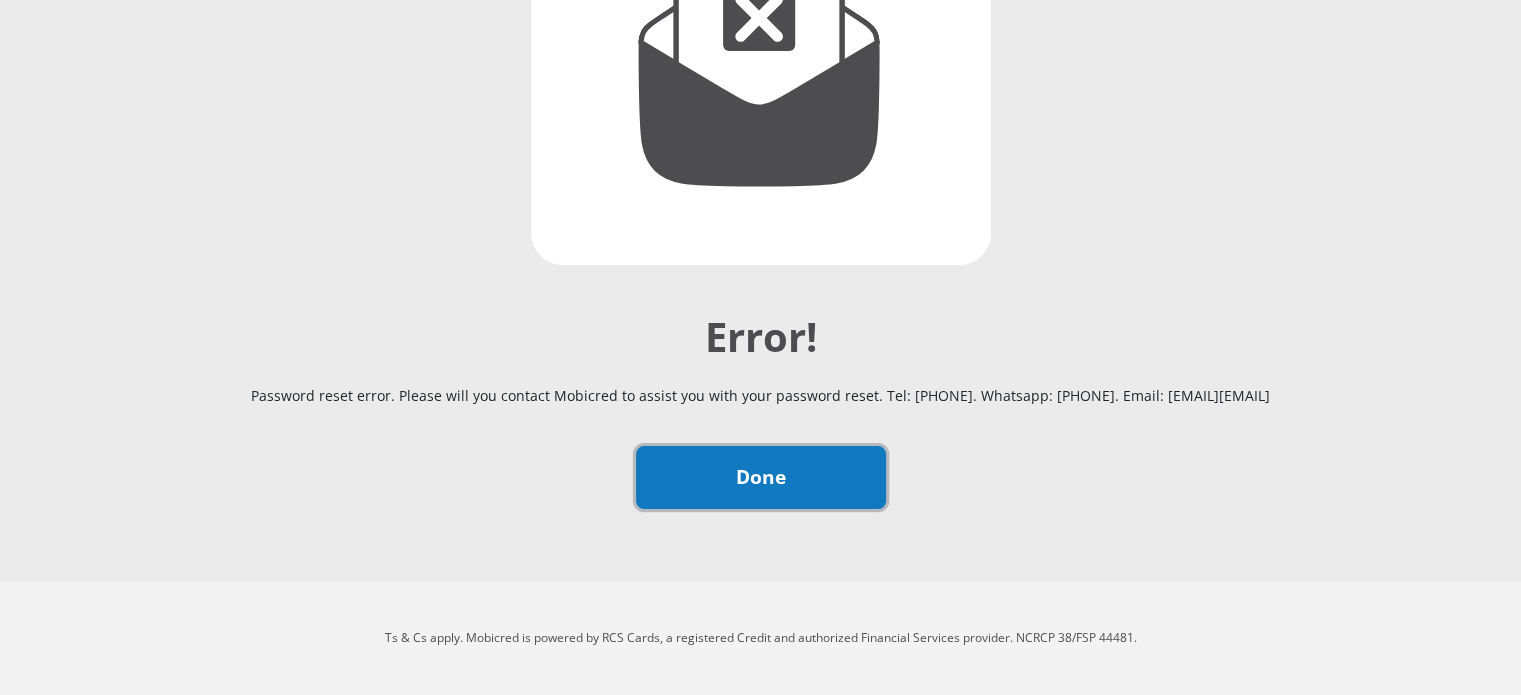 click on "Done" at bounding box center (761, 477) 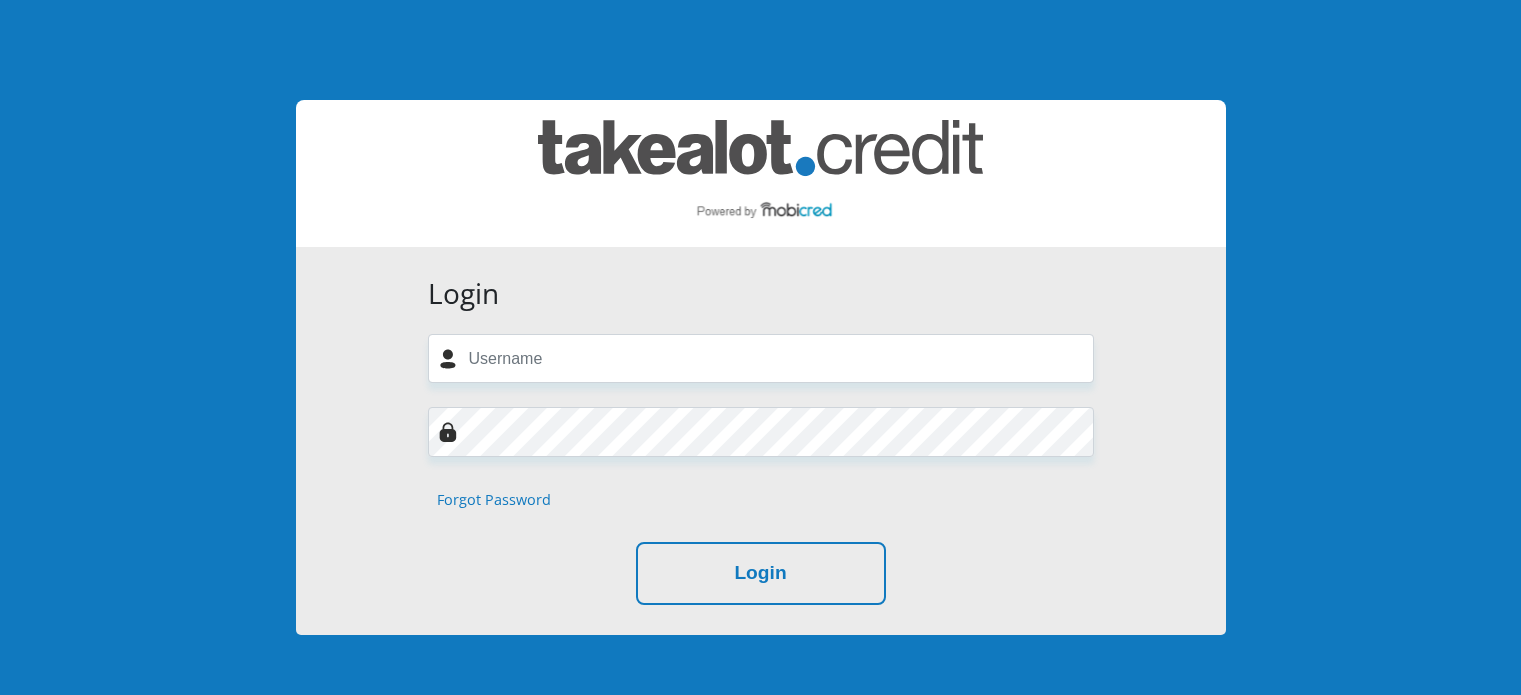 scroll, scrollTop: 0, scrollLeft: 0, axis: both 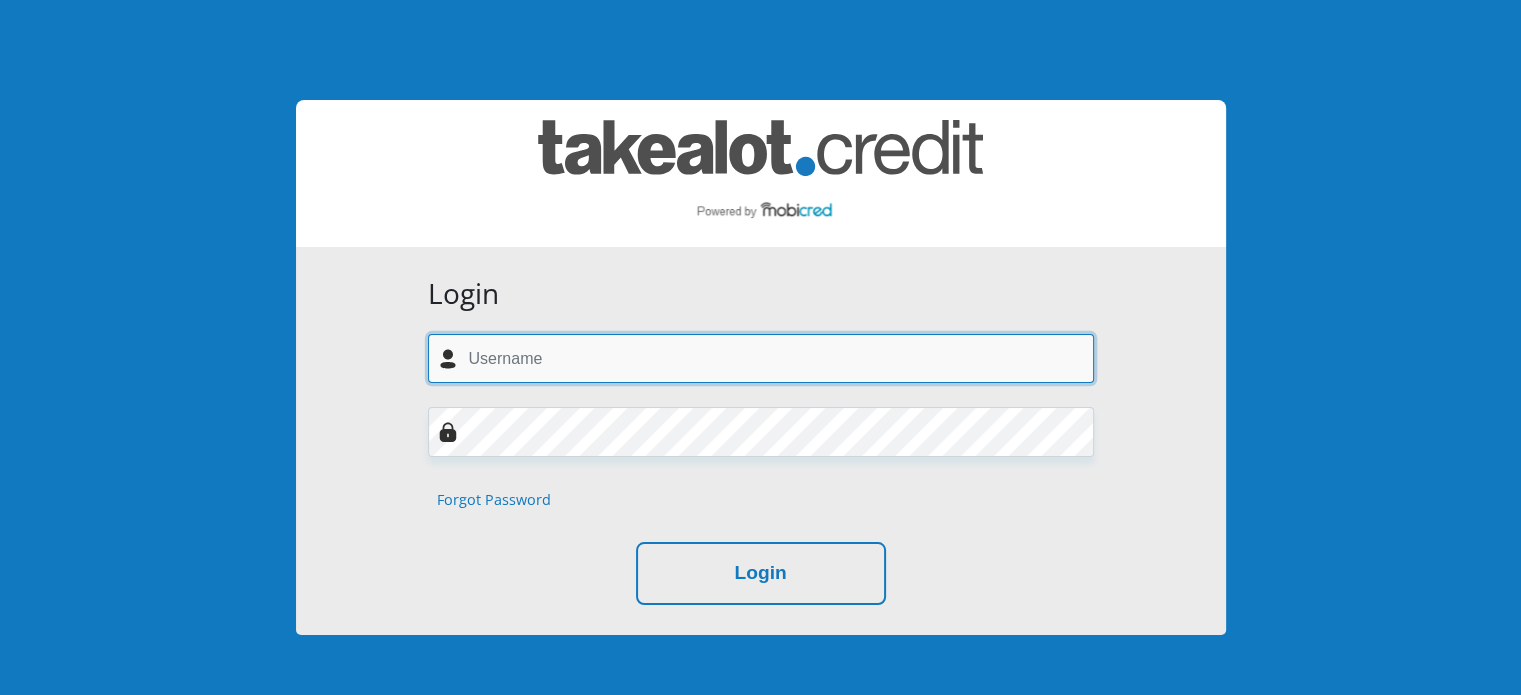 click at bounding box center [761, 358] 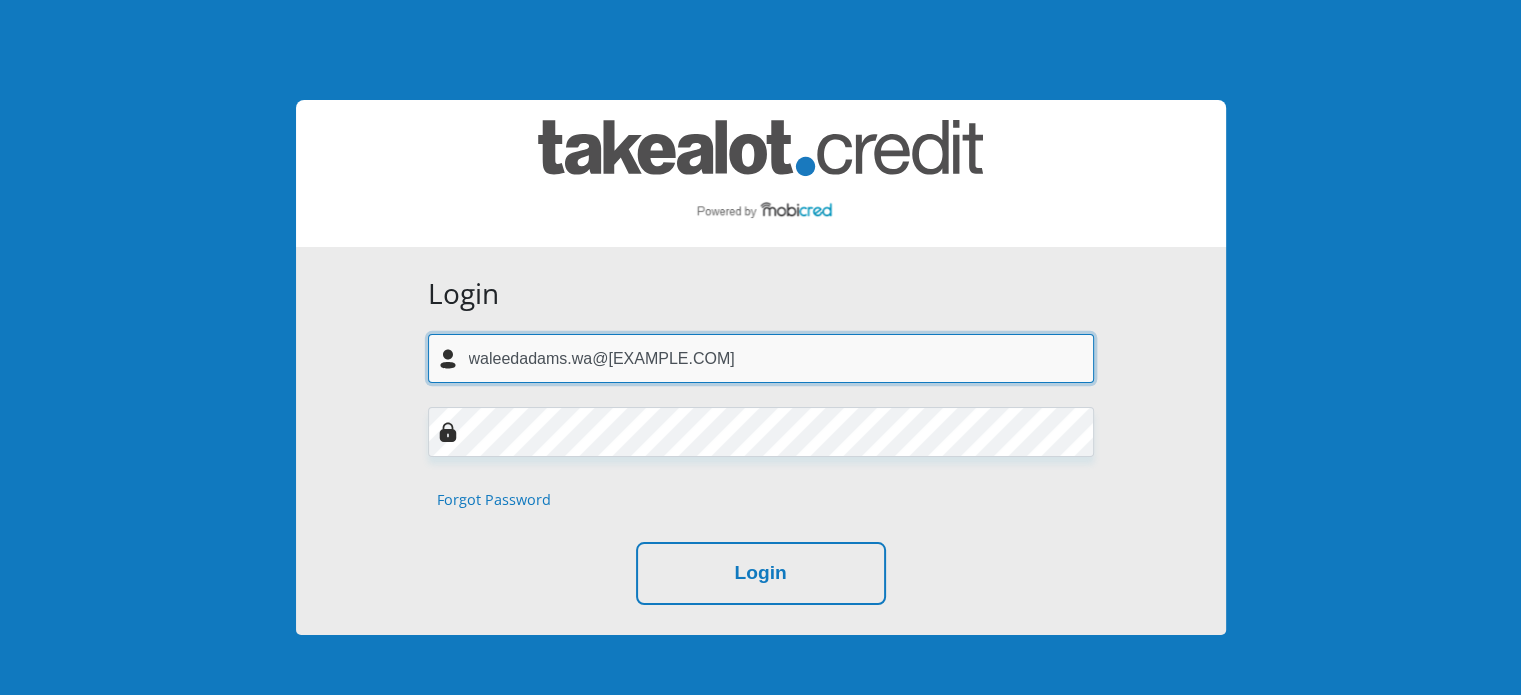 click on "waleedadams.wa@gmail.com" at bounding box center [761, 358] 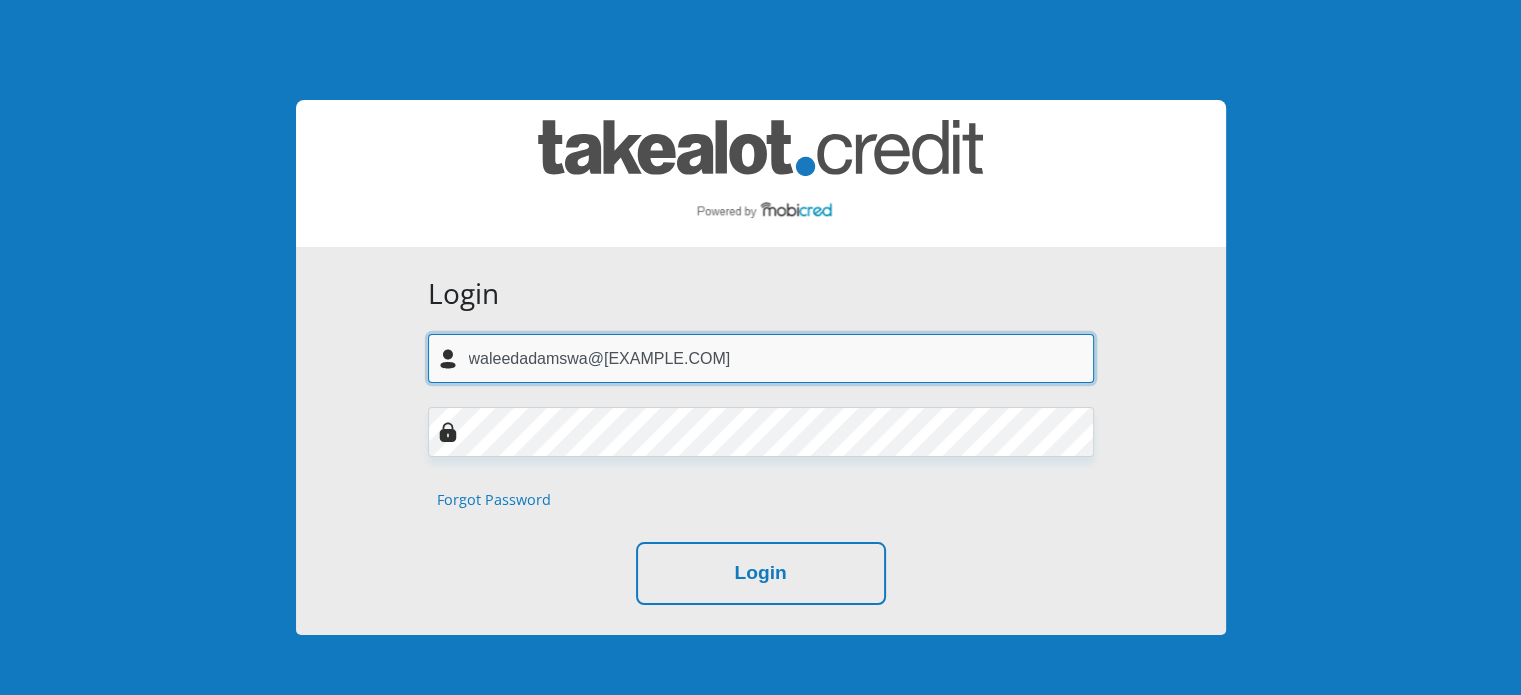 type on "waleedadamswa@gmail.com" 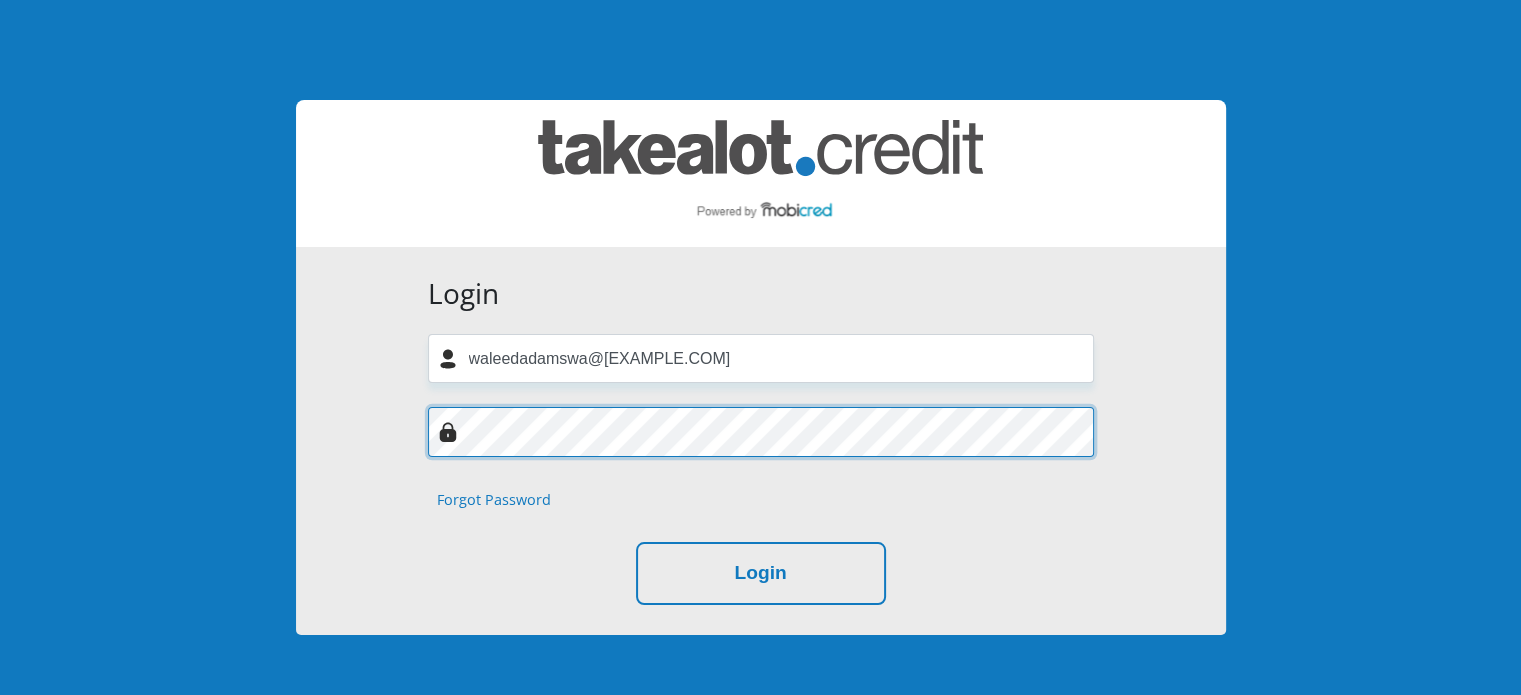 click on "Login" at bounding box center [761, 573] 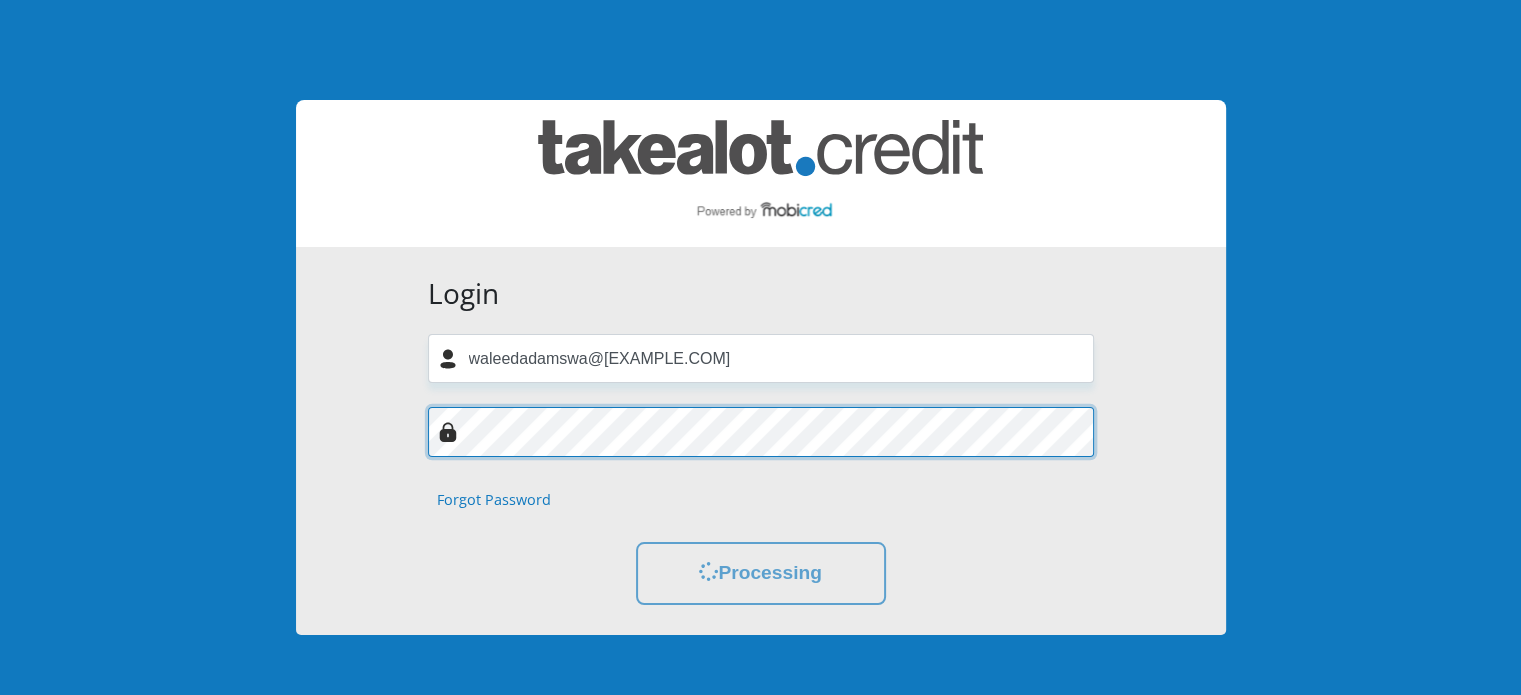 scroll, scrollTop: 0, scrollLeft: 0, axis: both 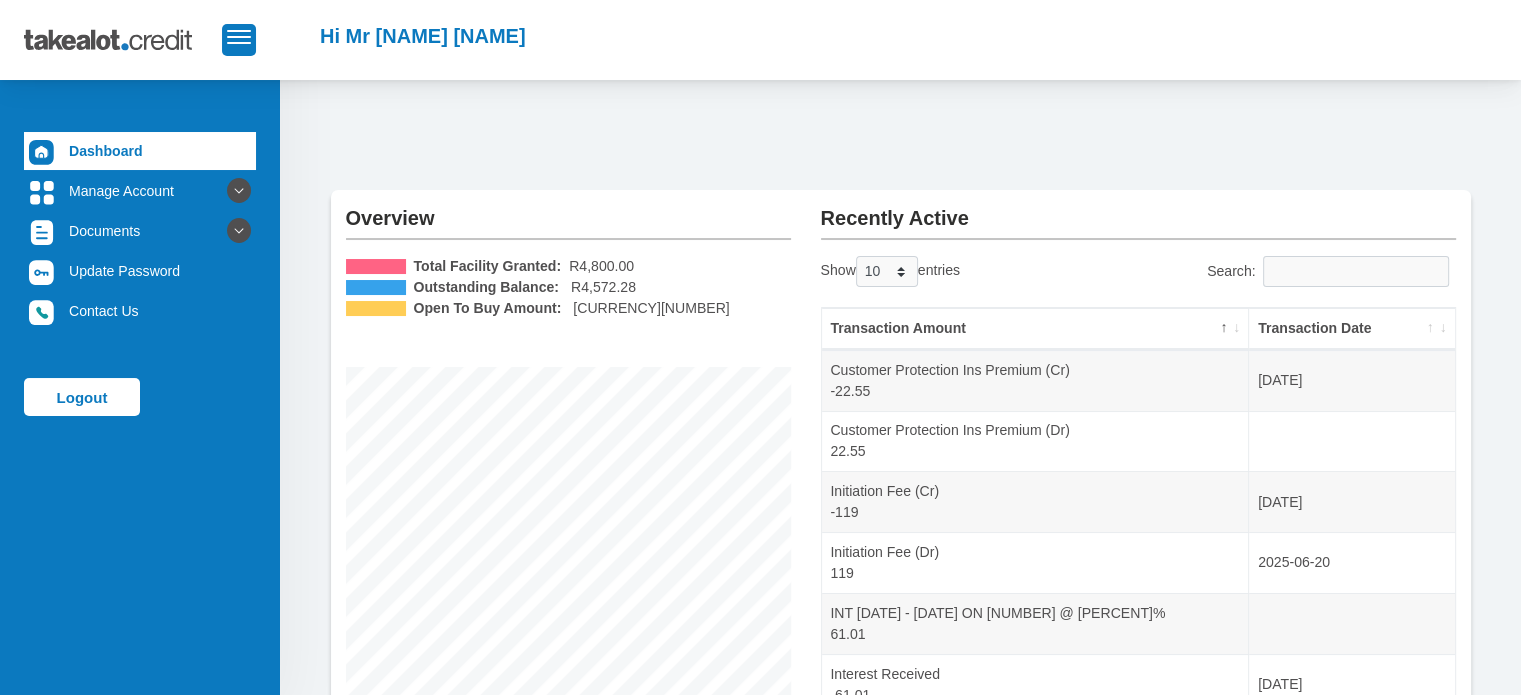 click on "Overview
Total Facility Granted:    R4,800.00
Outstanding Balance:     R4,572.28
Open To Buy Amount:     R227.72
Instalment amount:  R370.73 i" at bounding box center (900, 569) 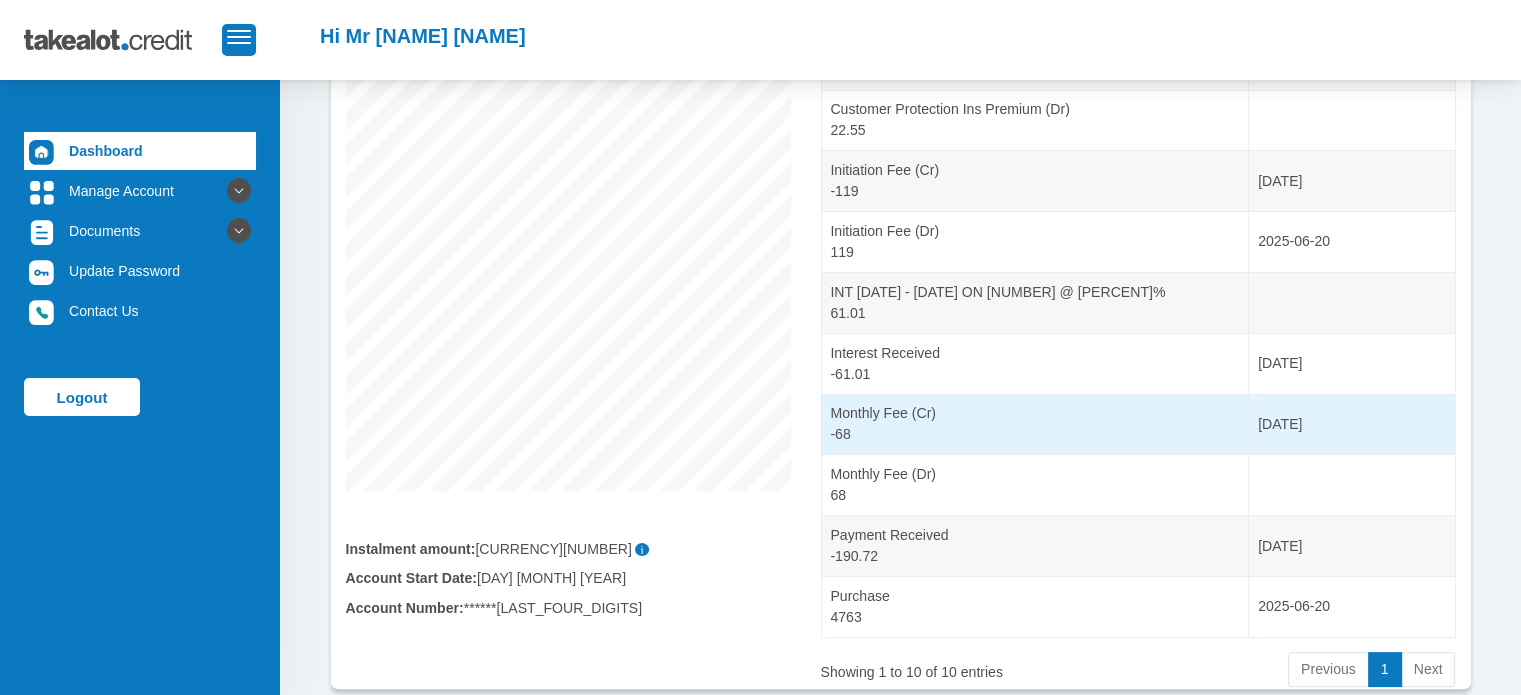 scroll, scrollTop: 400, scrollLeft: 0, axis: vertical 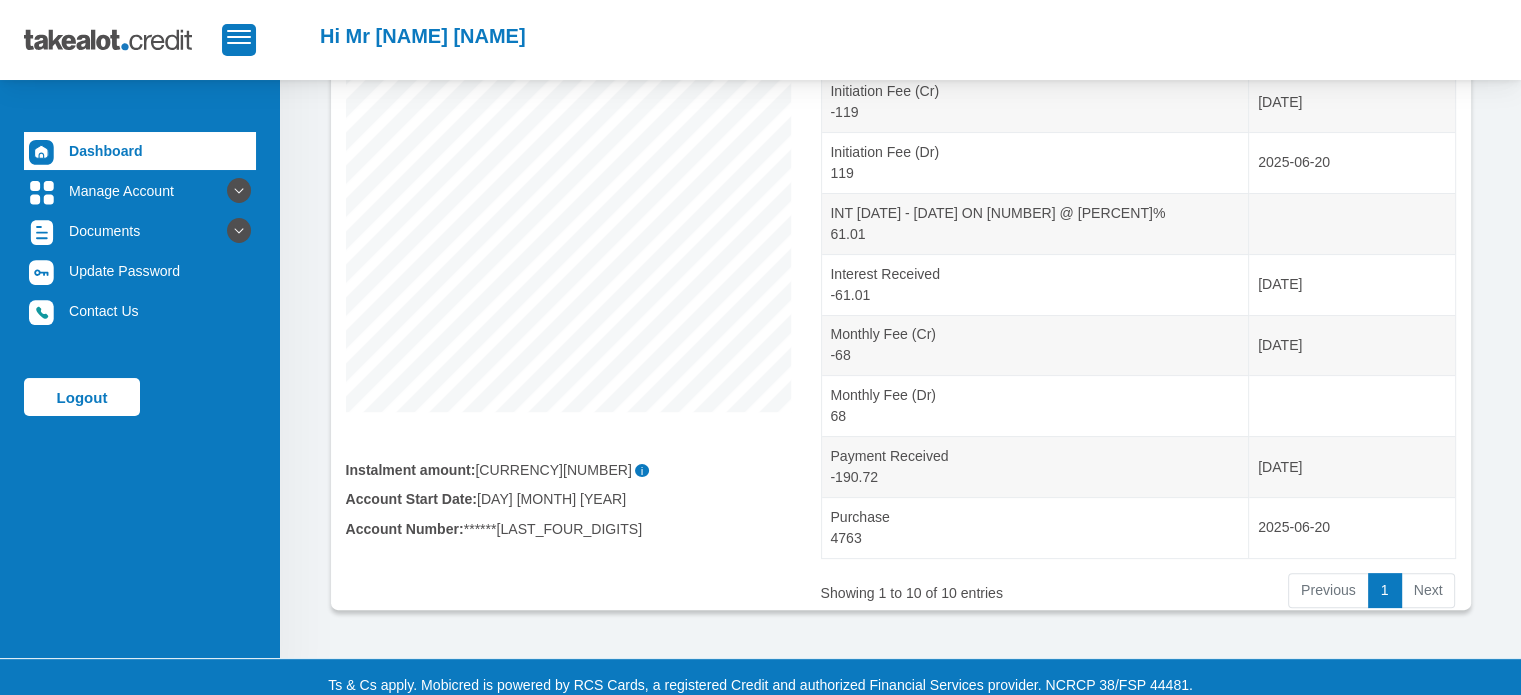 click on "Next" at bounding box center (1429, 591) 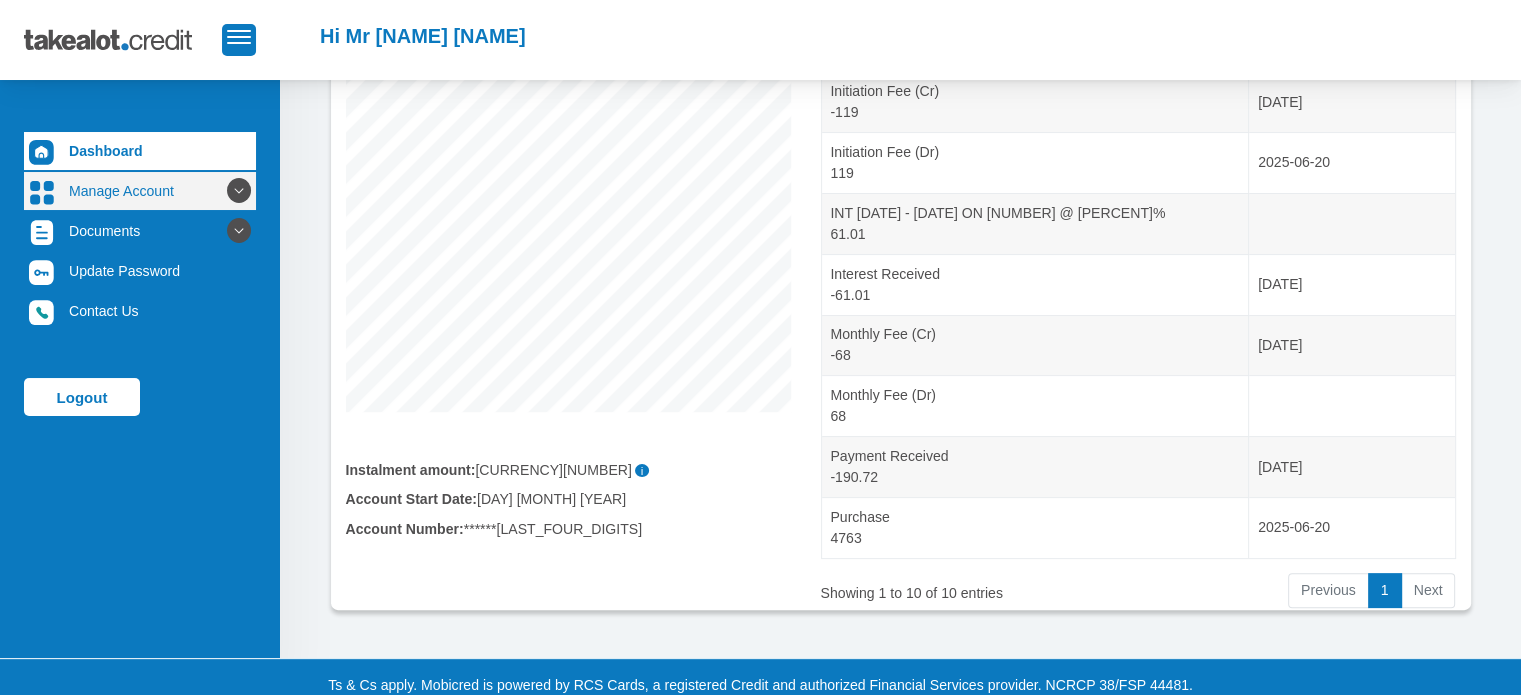 click on "Manage Account" at bounding box center (140, 191) 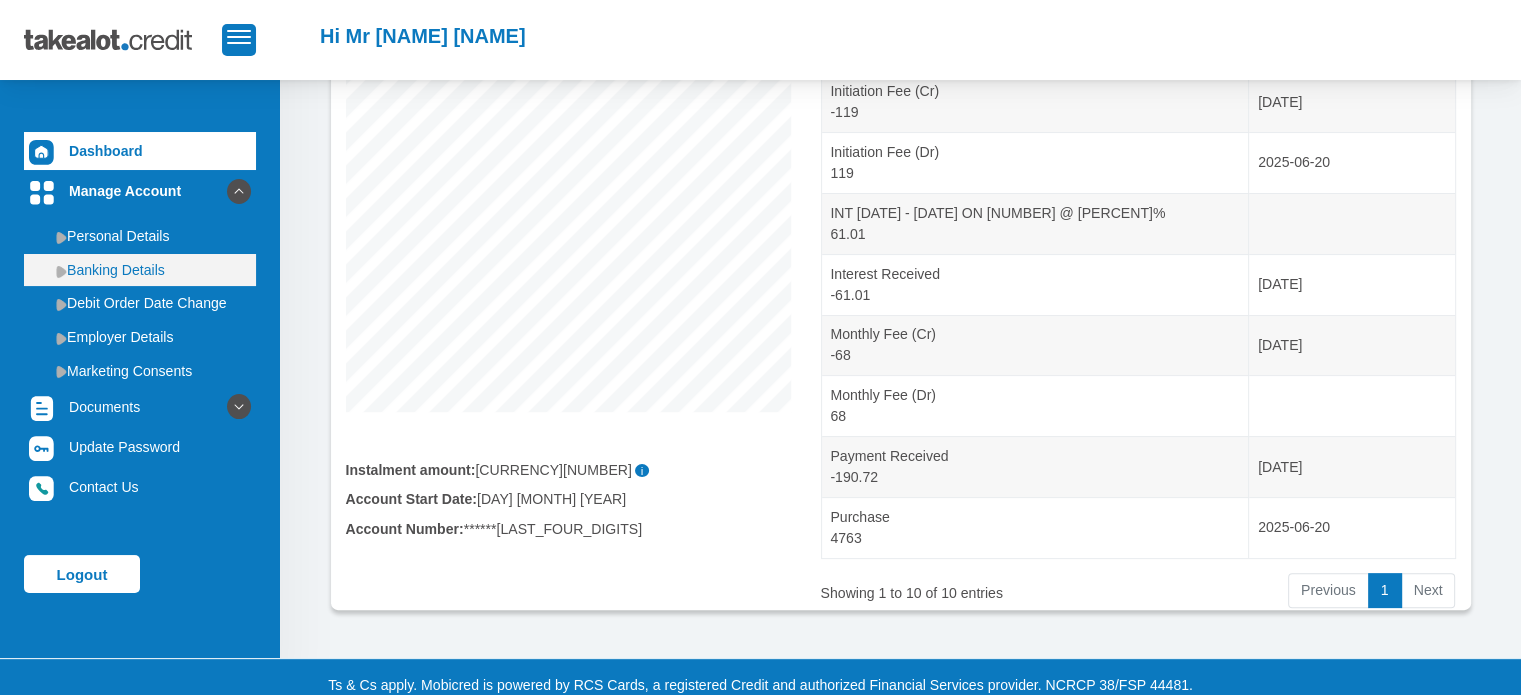 click on "Banking Details" at bounding box center (140, 270) 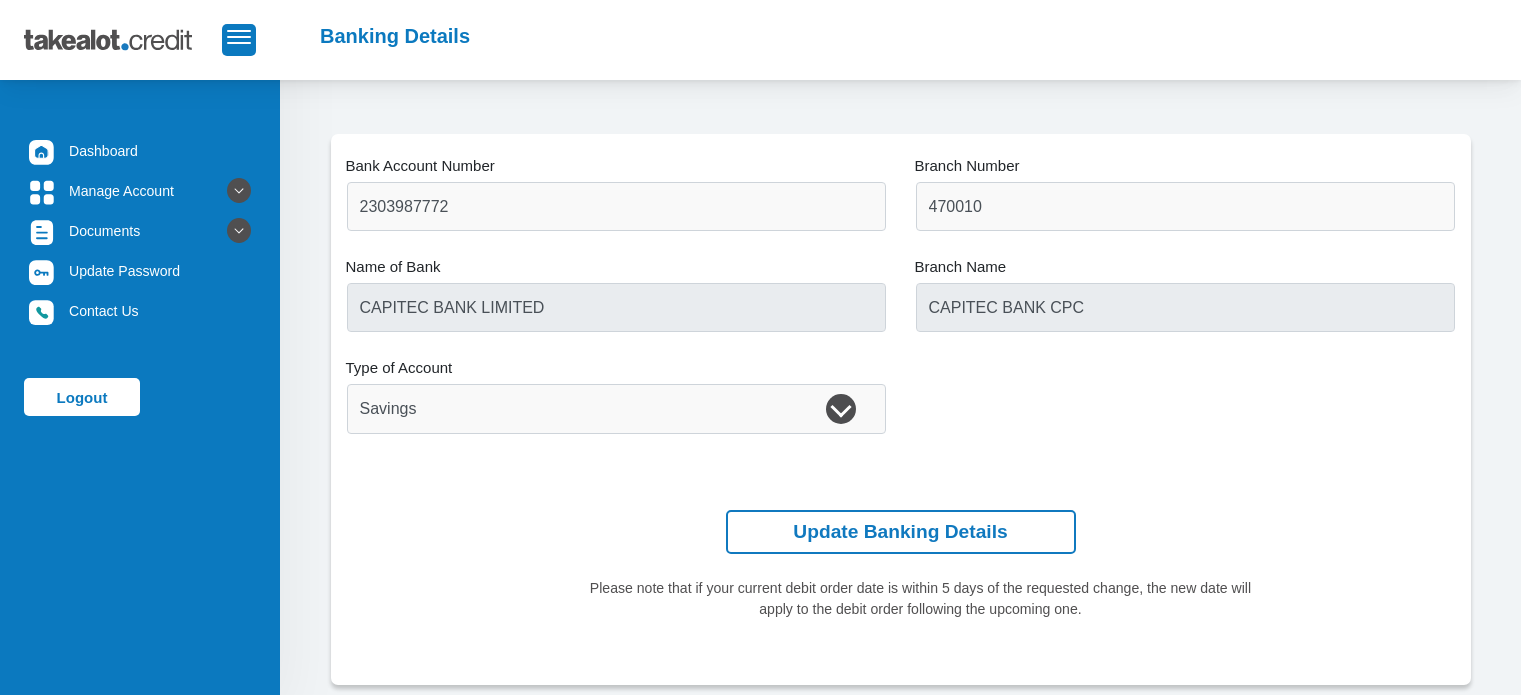 scroll, scrollTop: 0, scrollLeft: 0, axis: both 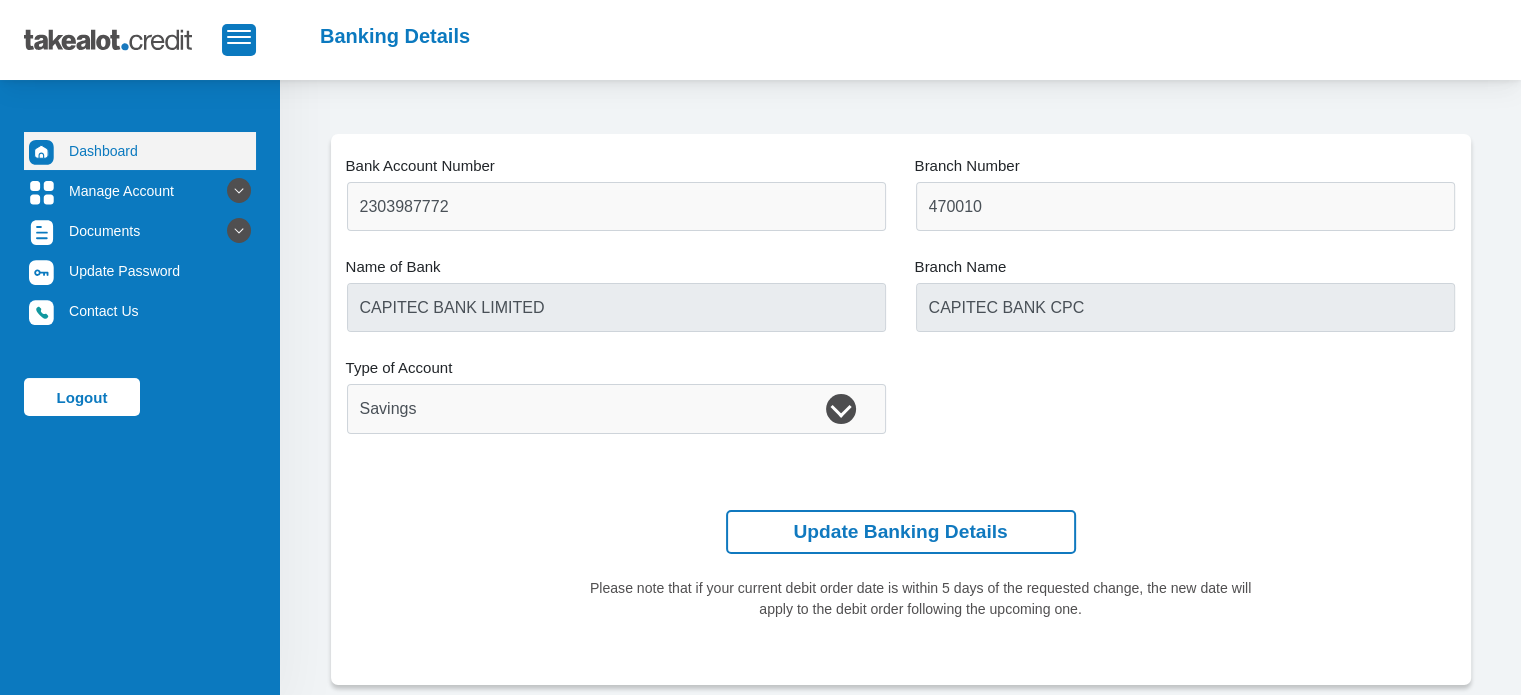 click on "Dashboard" at bounding box center [140, 151] 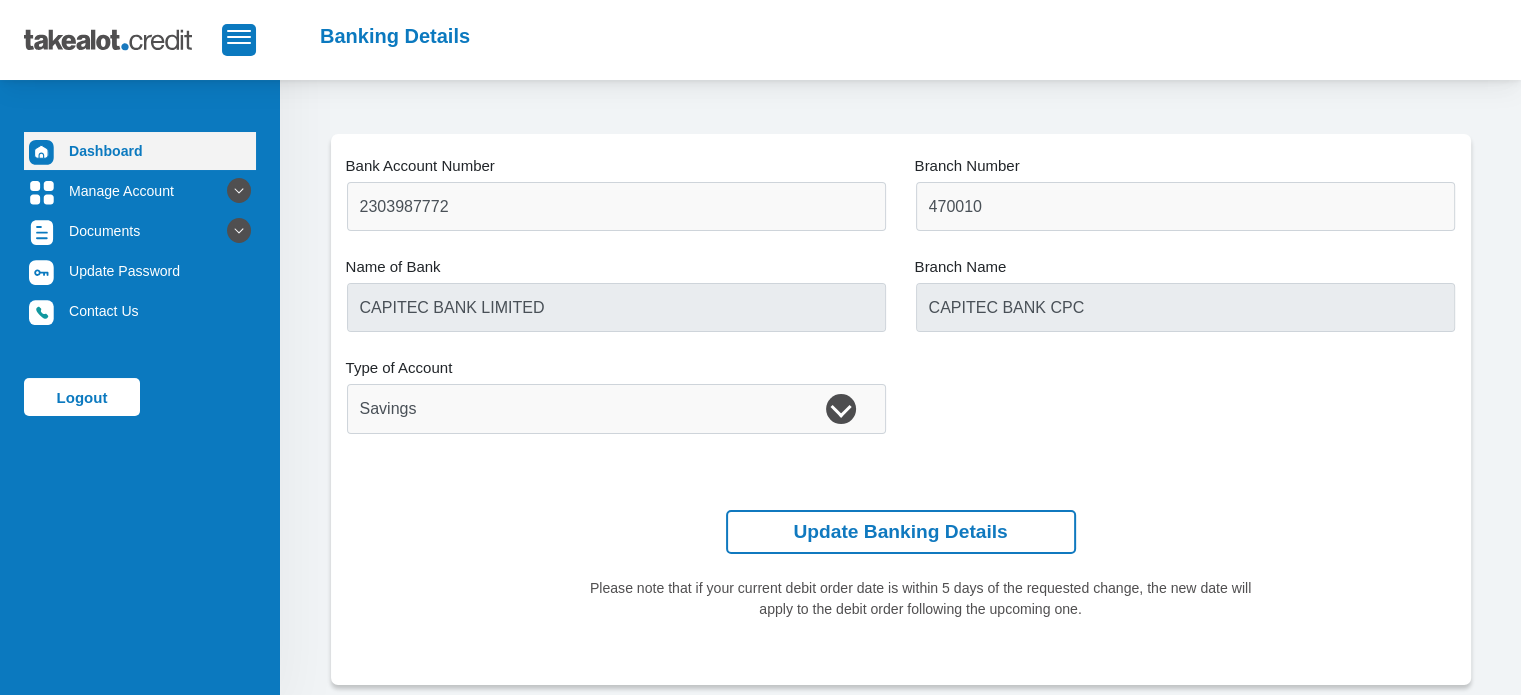 click on "Dashboard" at bounding box center (140, 151) 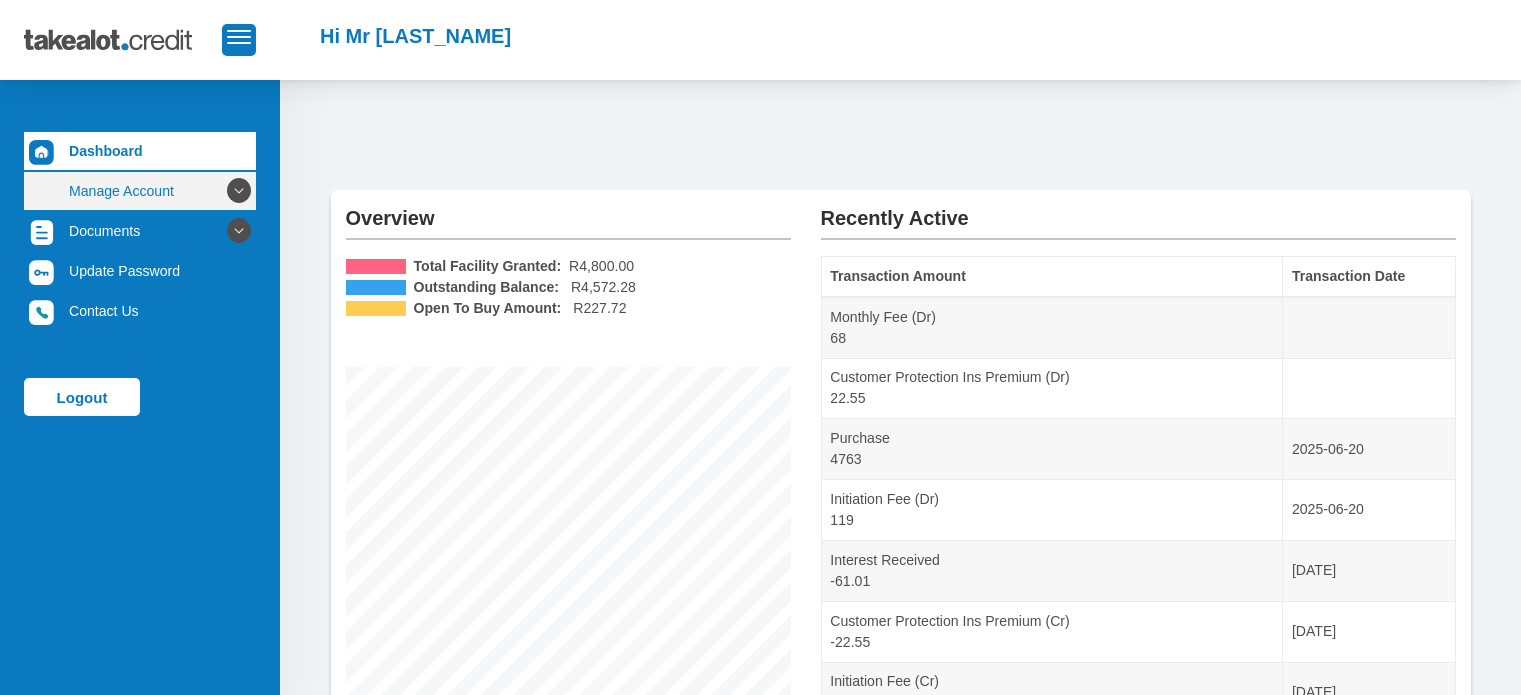 scroll, scrollTop: 0, scrollLeft: 0, axis: both 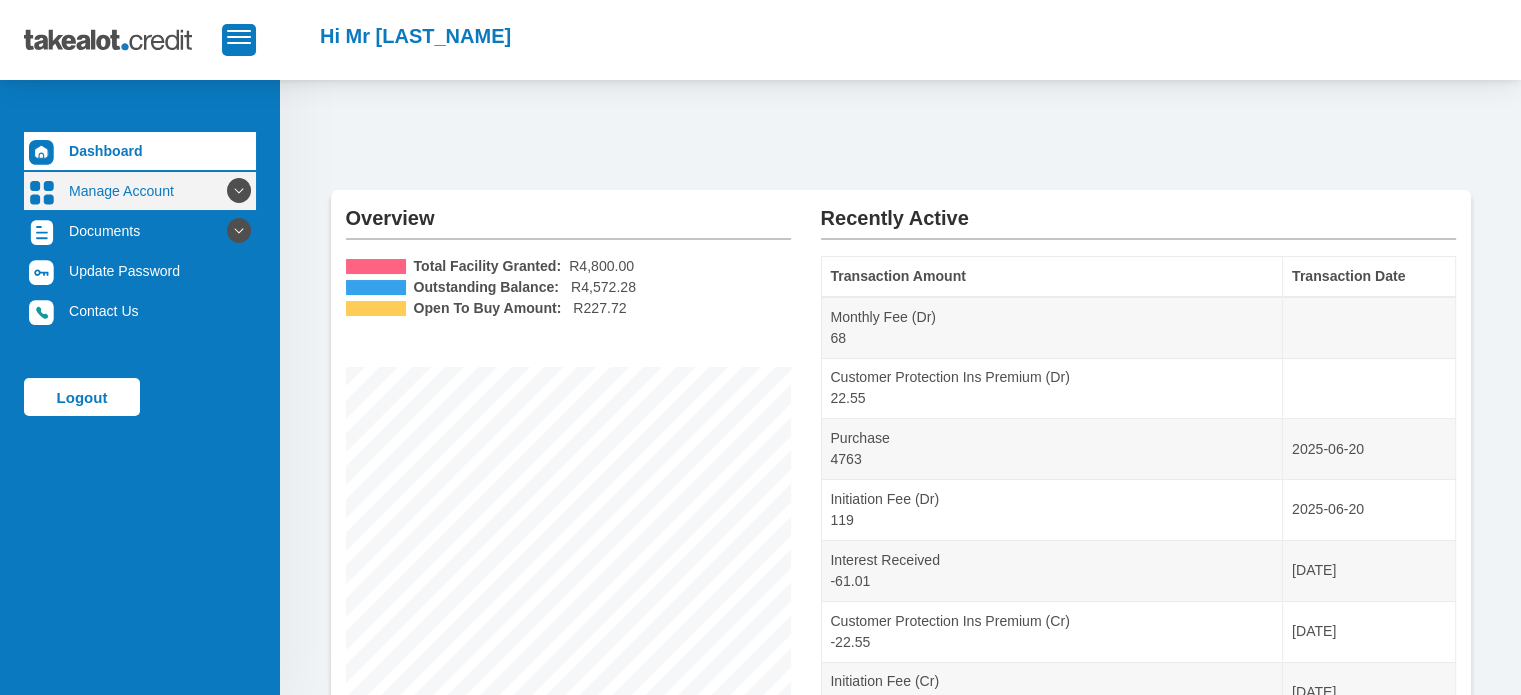 click on "Manage Account" at bounding box center (140, 191) 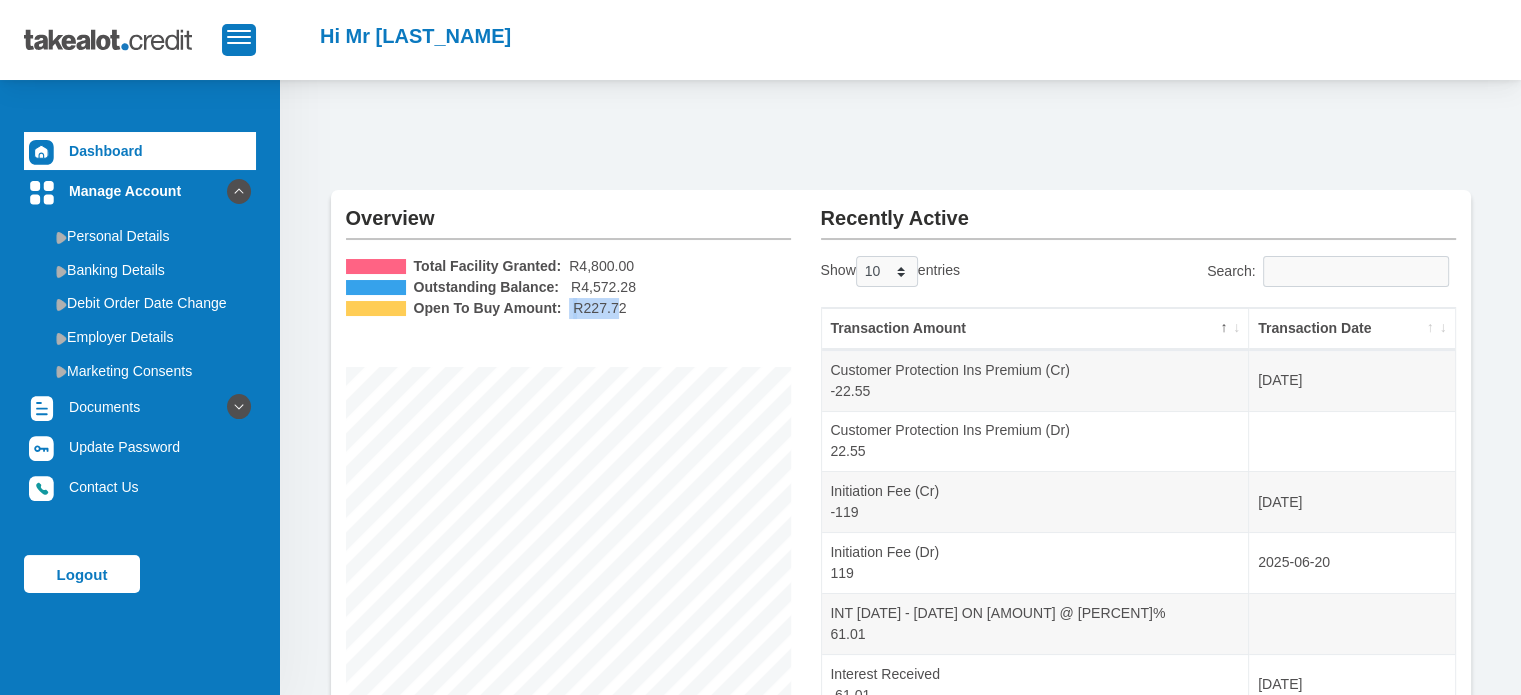 drag, startPoint x: 567, startPoint y: 311, endPoint x: 611, endPoint y: 311, distance: 44 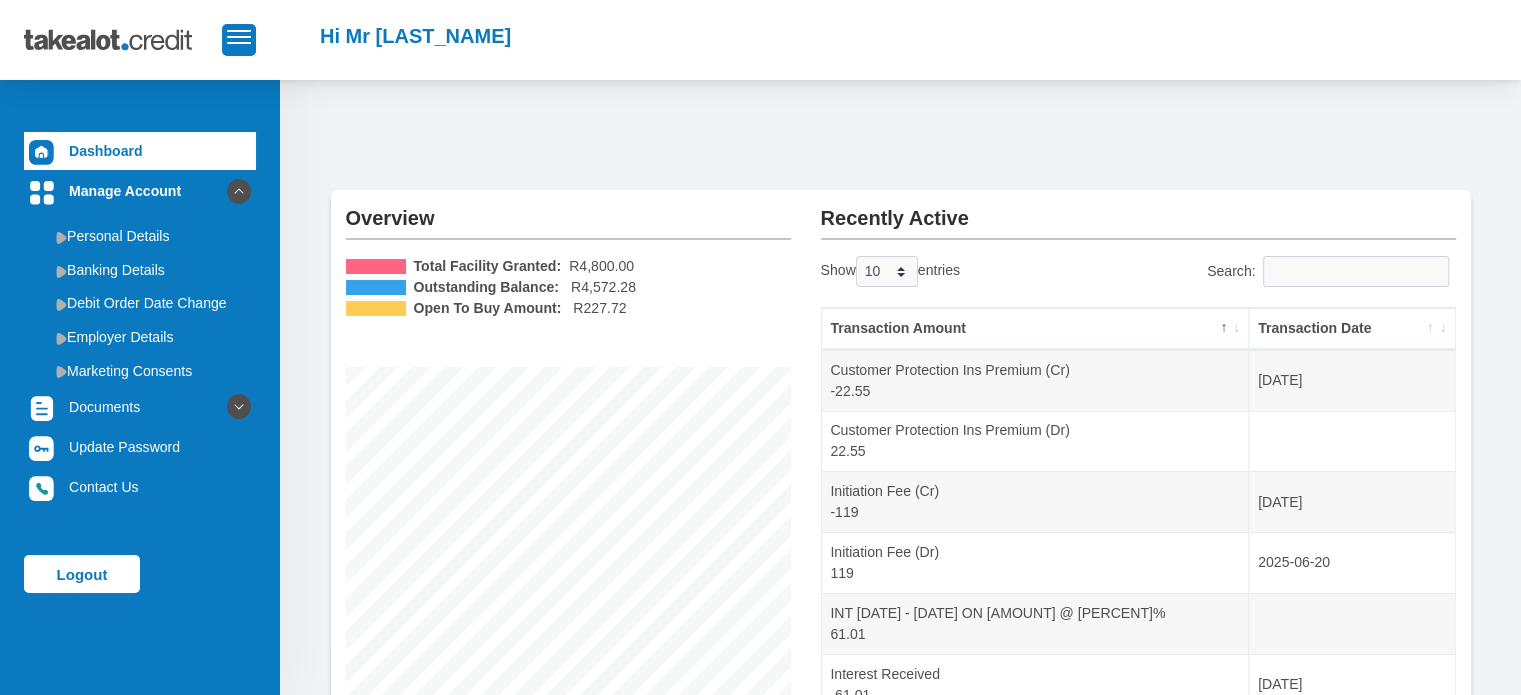 click on "Open To Buy Amount:   [CURRENCY][AMOUNT]" at bounding box center (568, 308) 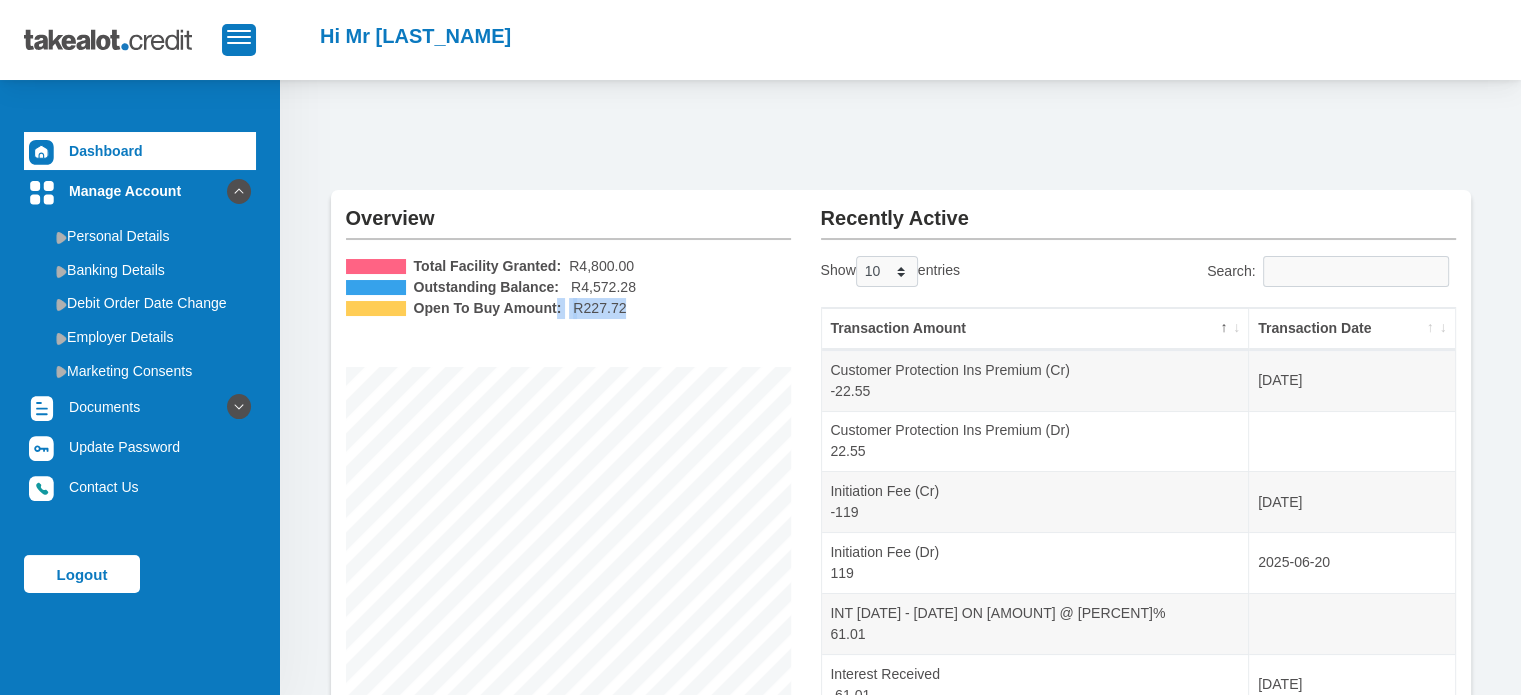 drag, startPoint x: 553, startPoint y: 304, endPoint x: 641, endPoint y: 307, distance: 88.051125 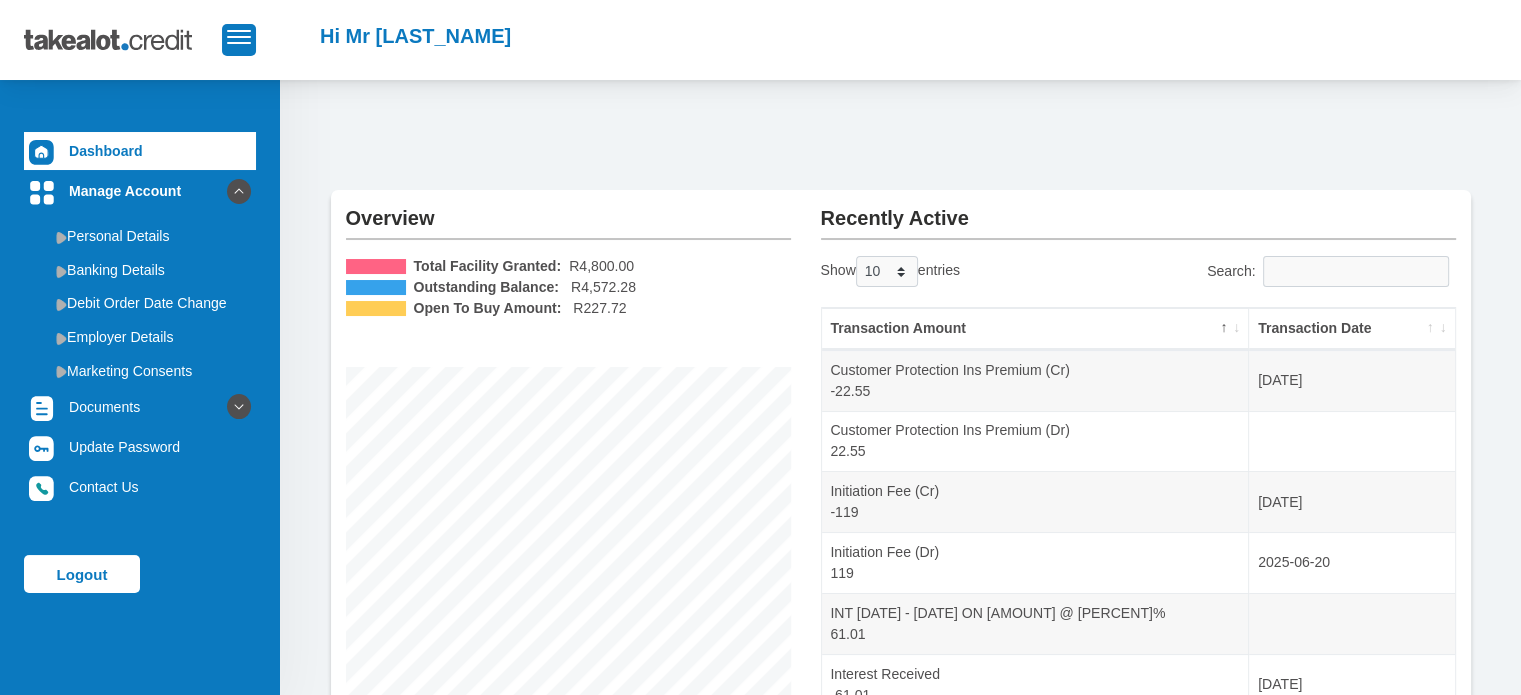 click on "Total Facility Granted: [CURRENCY][AMOUNT] Outstanding Balance:   [CURRENCY][AMOUNT] Open To Buy Amount:   [CURRENCY][AMOUNT]" at bounding box center (568, 534) 